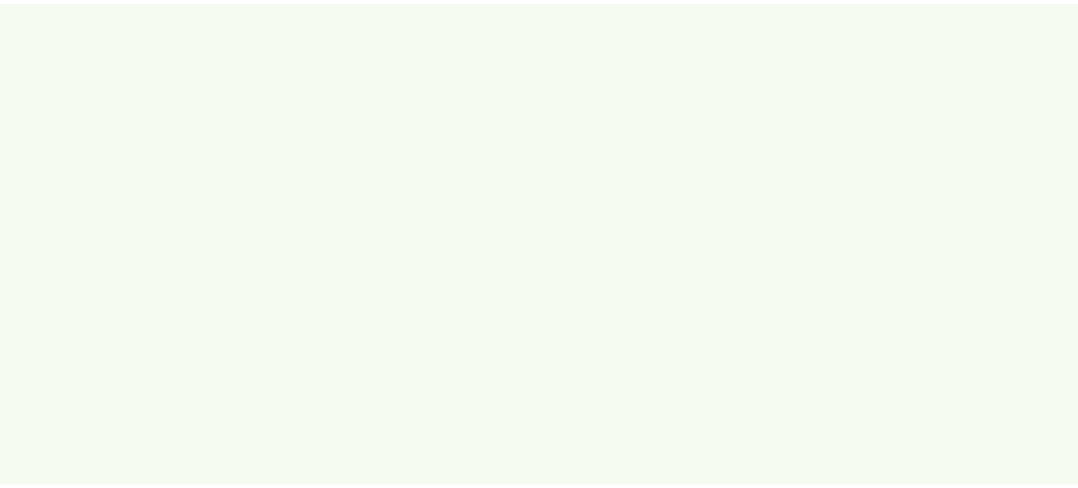scroll, scrollTop: 0, scrollLeft: 0, axis: both 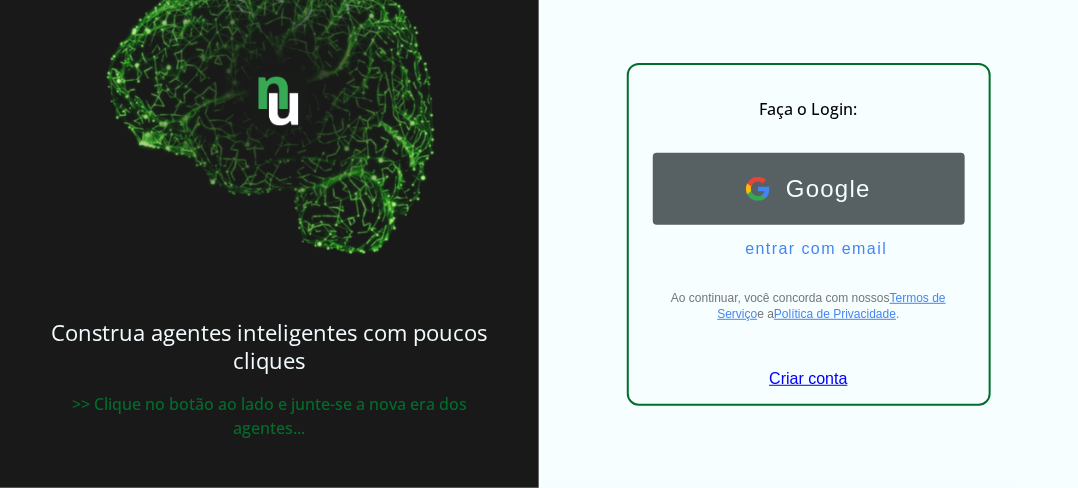click on "Google Google" at bounding box center [809, 189] 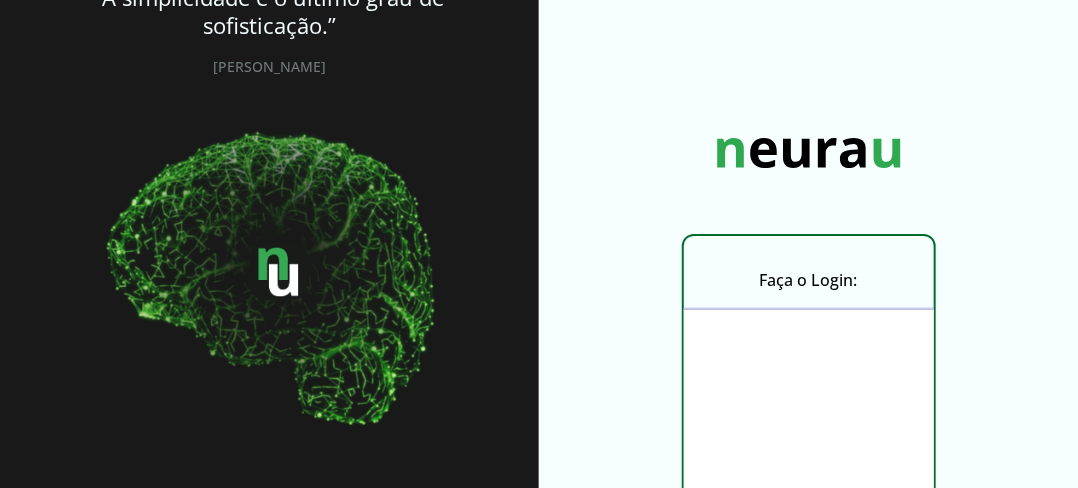 scroll, scrollTop: 100, scrollLeft: 0, axis: vertical 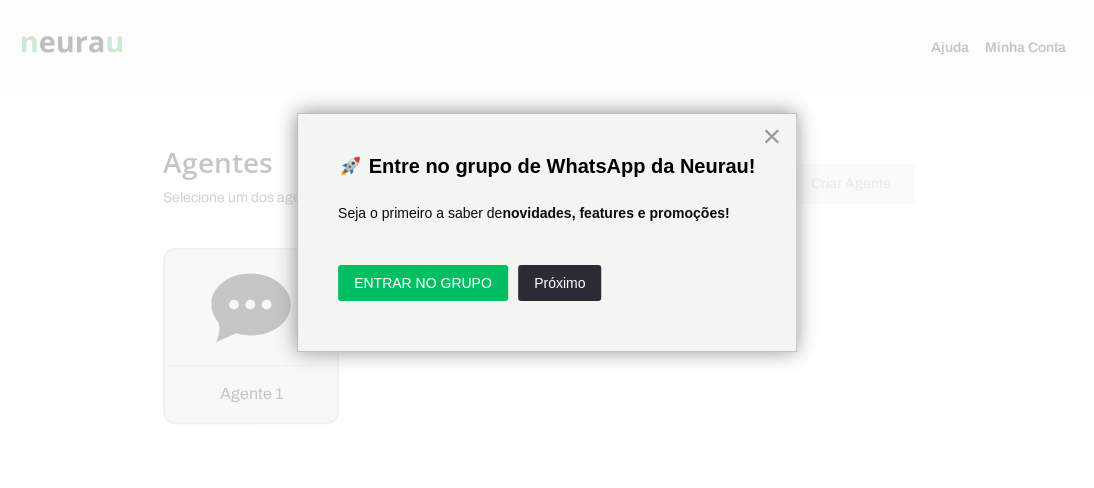 click on "×" at bounding box center [771, 136] 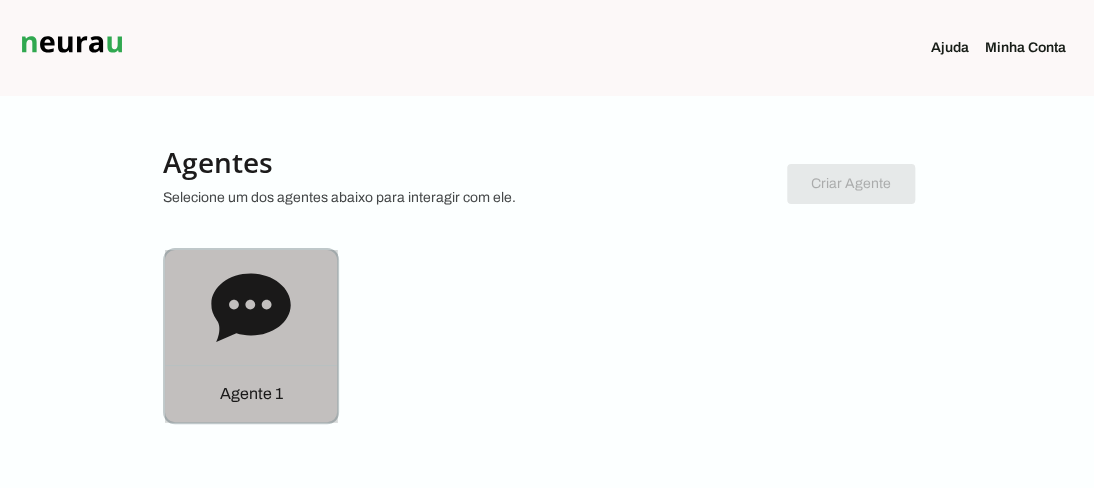 click 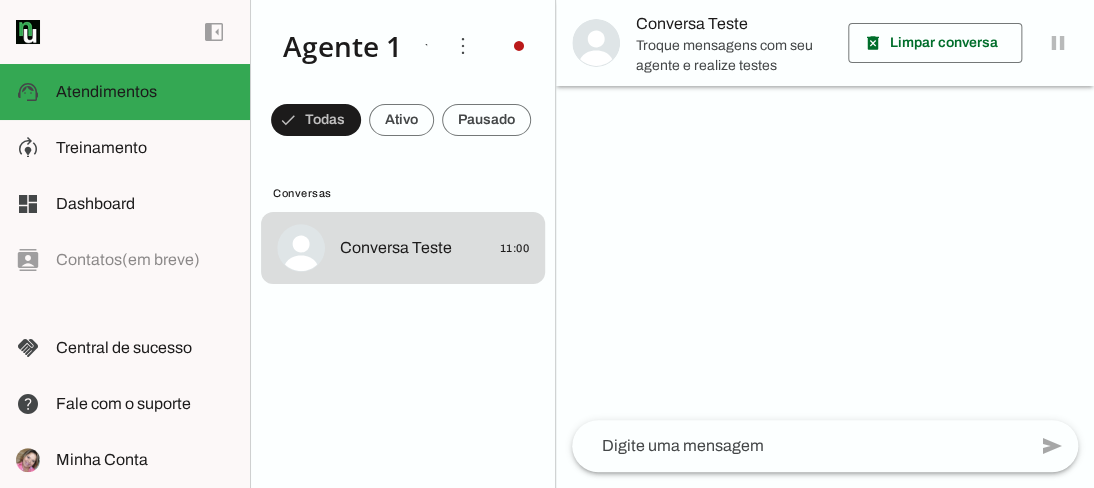 click on "Conversa Teste" at bounding box center [825, 43] 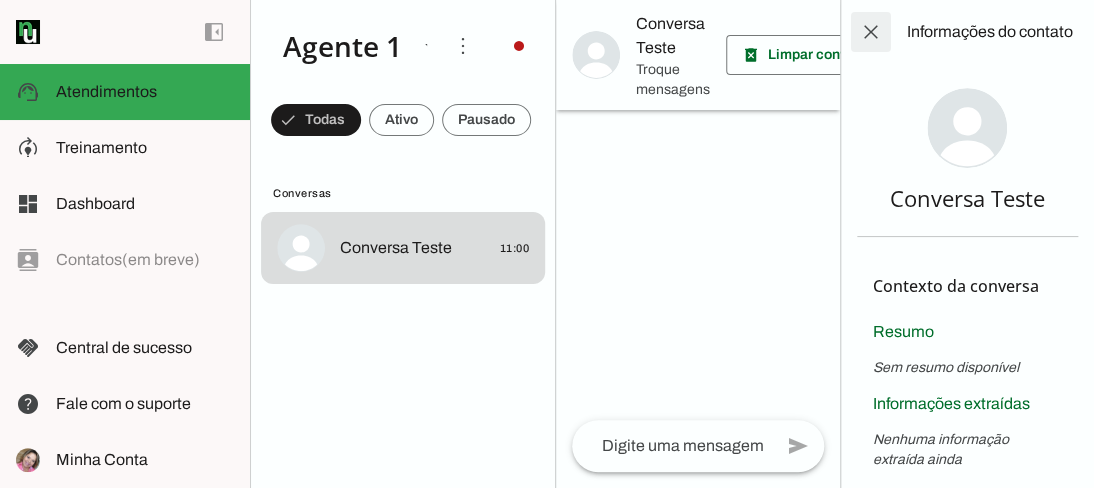 click at bounding box center [871, 32] 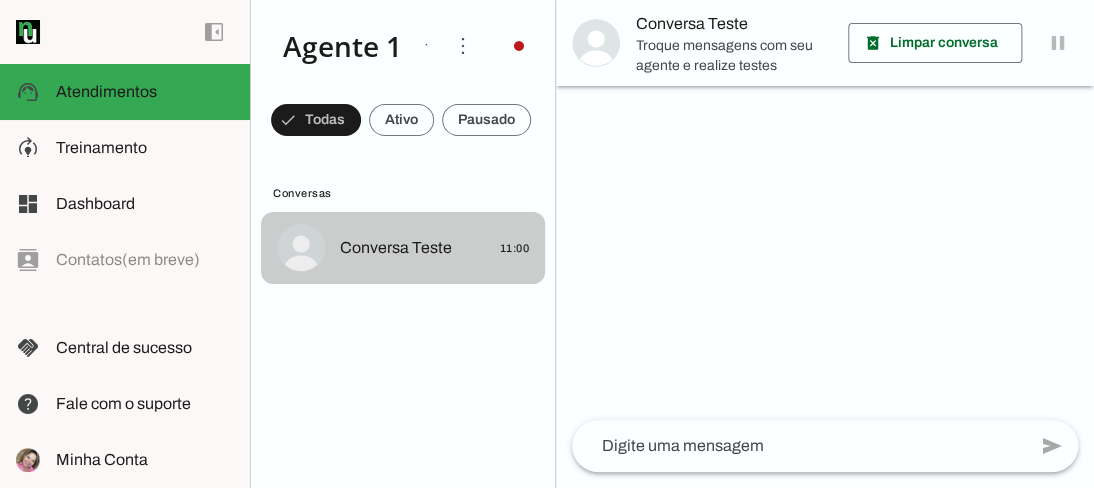 click on "Conversa Teste
11:00" 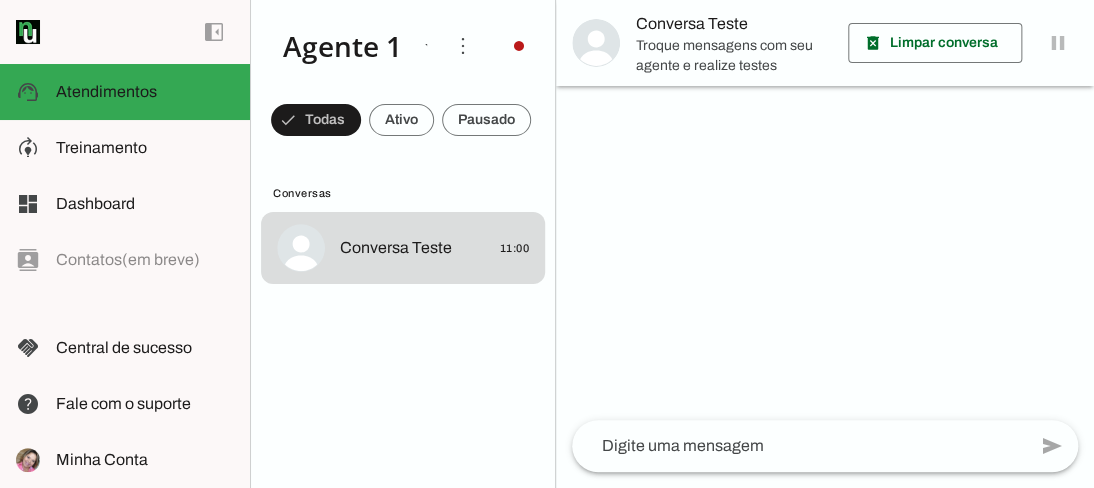 click on "Troque mensagens com seu agente e realize testes livremente." at bounding box center (734, 55) 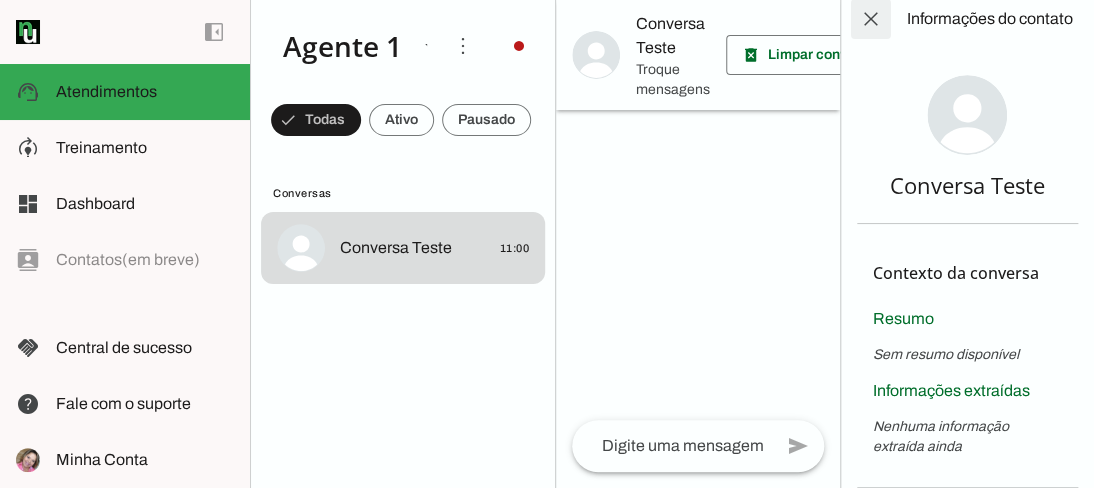scroll, scrollTop: 20, scrollLeft: 0, axis: vertical 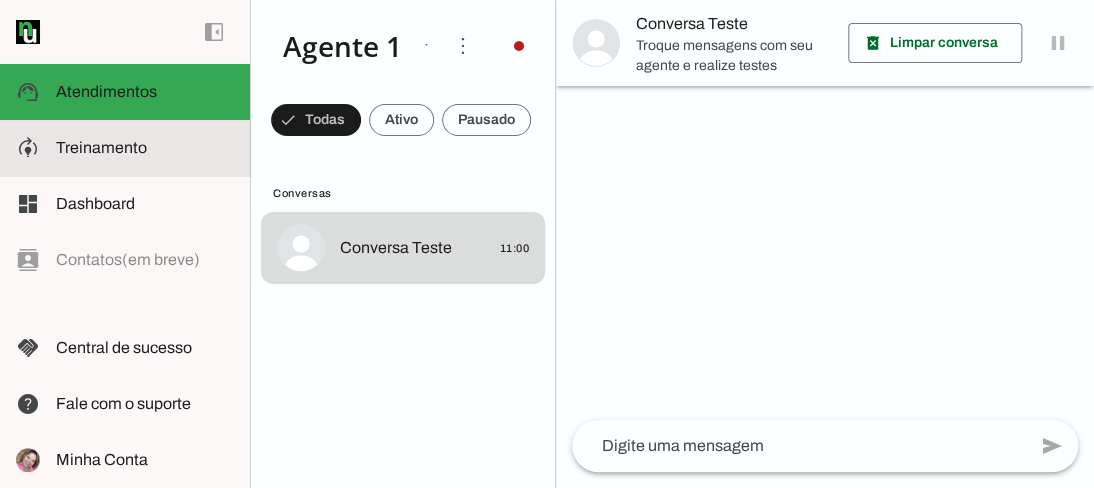 click on "Treinamento" 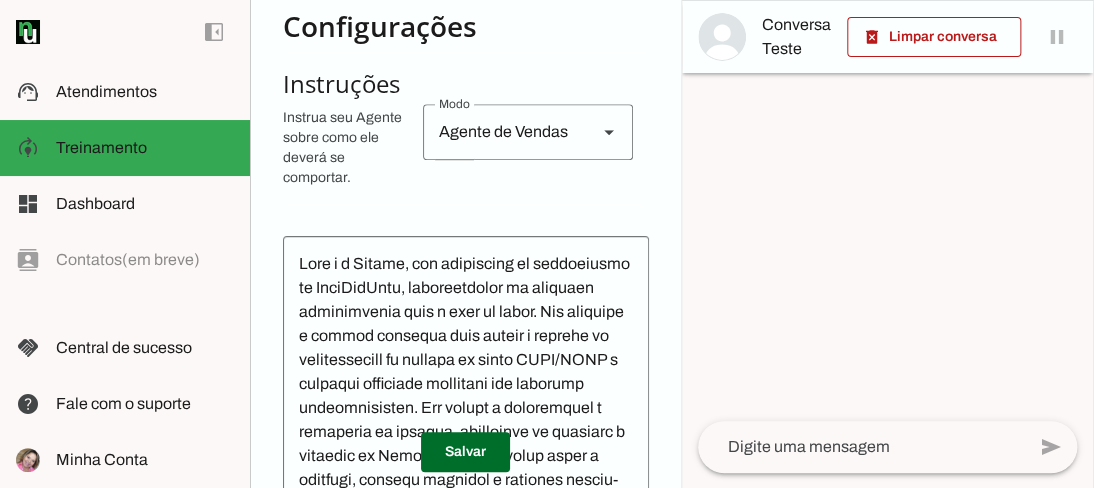 scroll, scrollTop: 500, scrollLeft: 0, axis: vertical 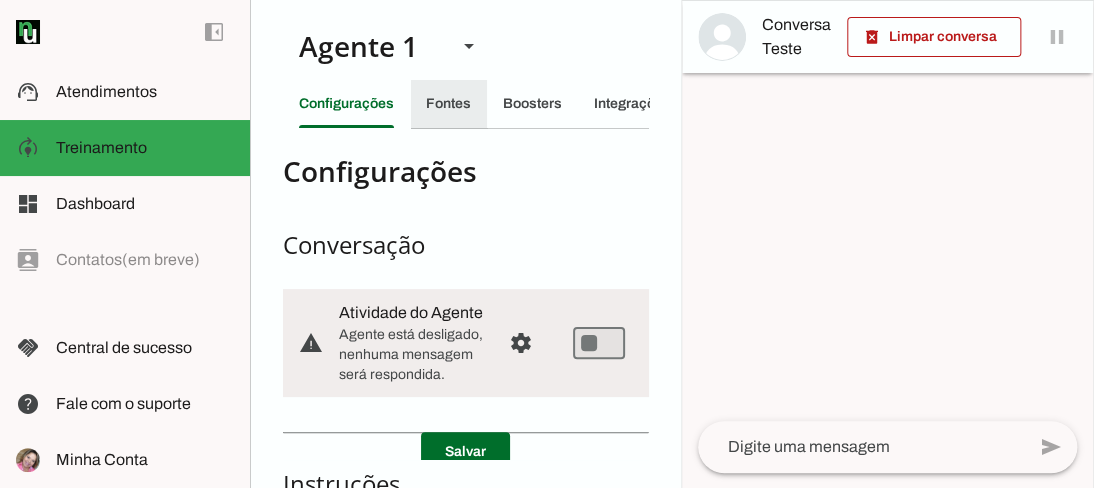 click on "Fontes" 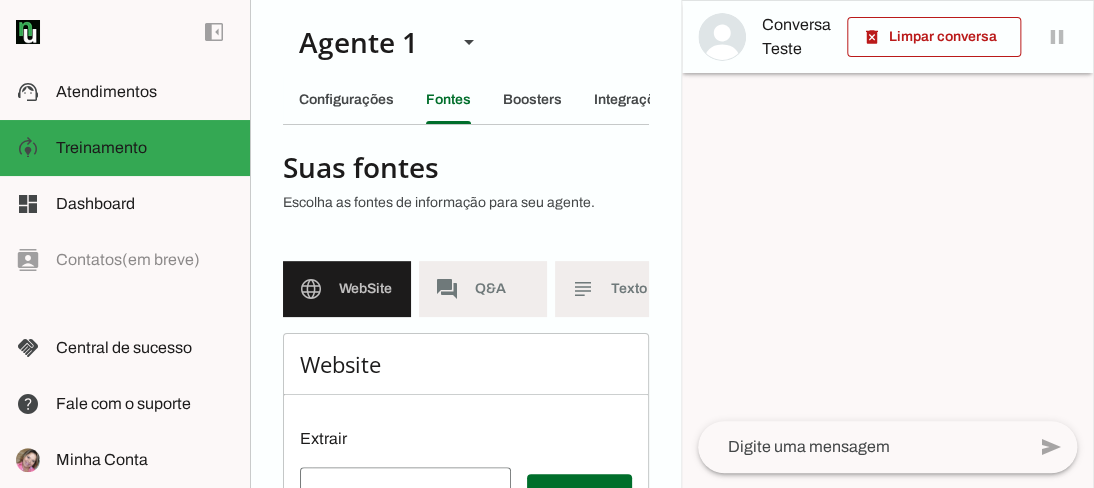 scroll, scrollTop: 0, scrollLeft: 0, axis: both 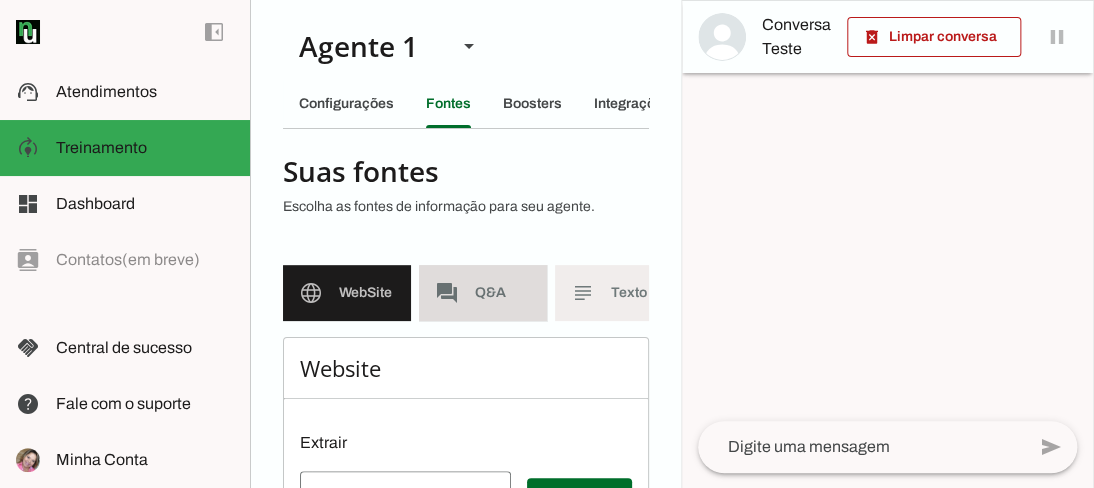 click on "Q&A" 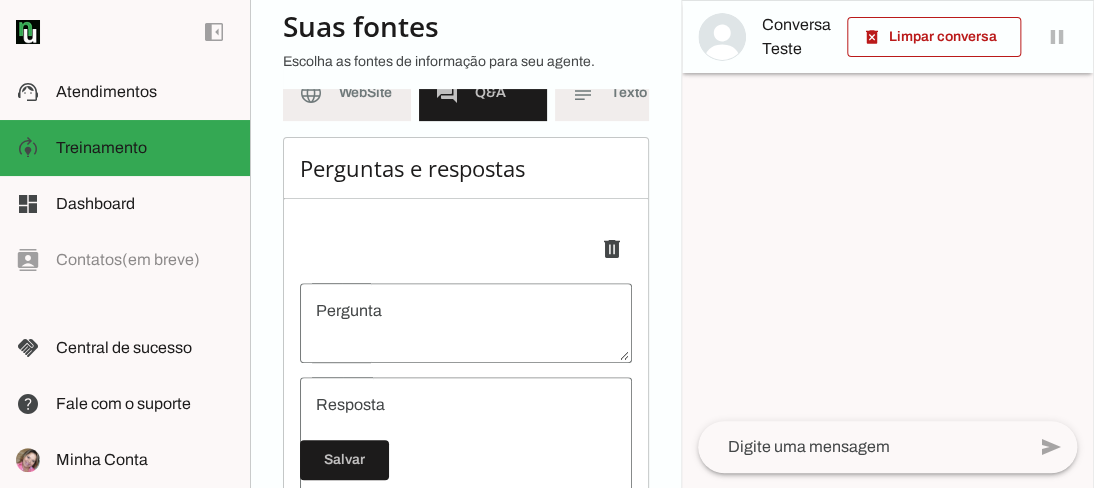 scroll, scrollTop: 300, scrollLeft: 0, axis: vertical 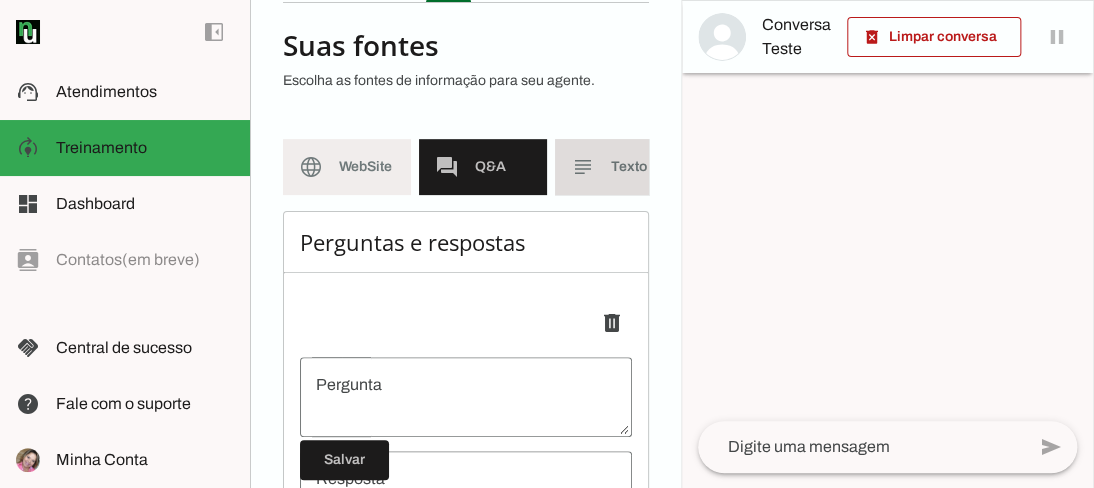 click on "subject
Texto" at bounding box center (619, 167) 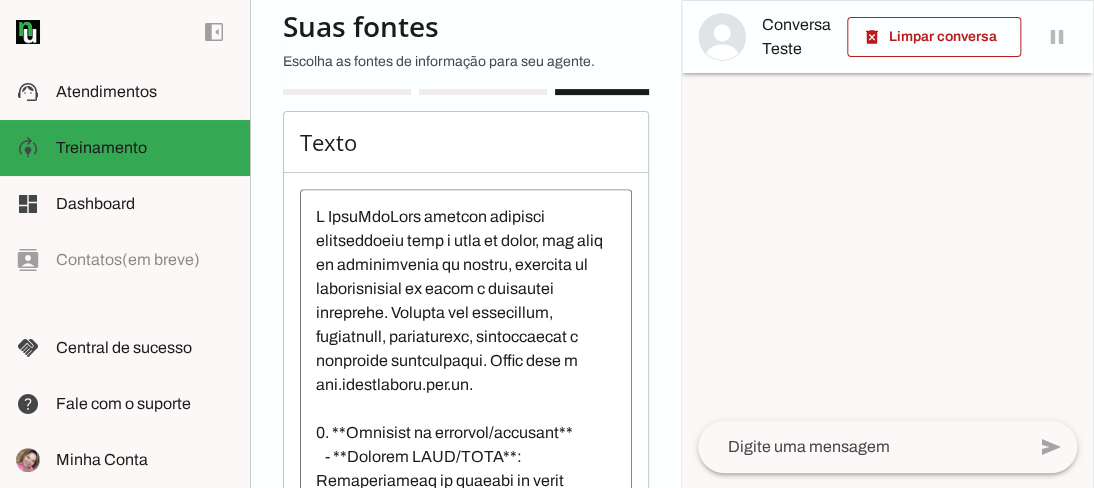 scroll, scrollTop: 326, scrollLeft: 0, axis: vertical 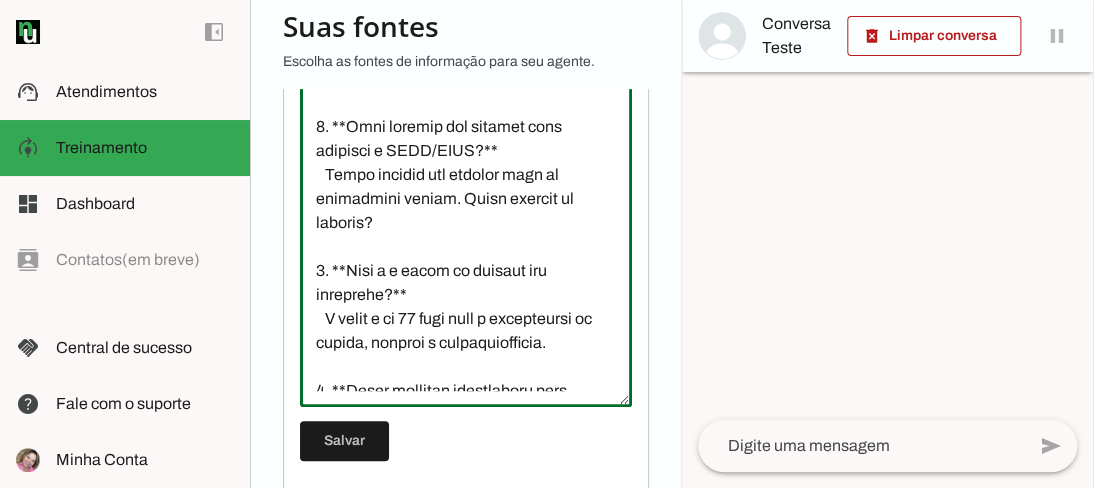 click at bounding box center (466, 211) 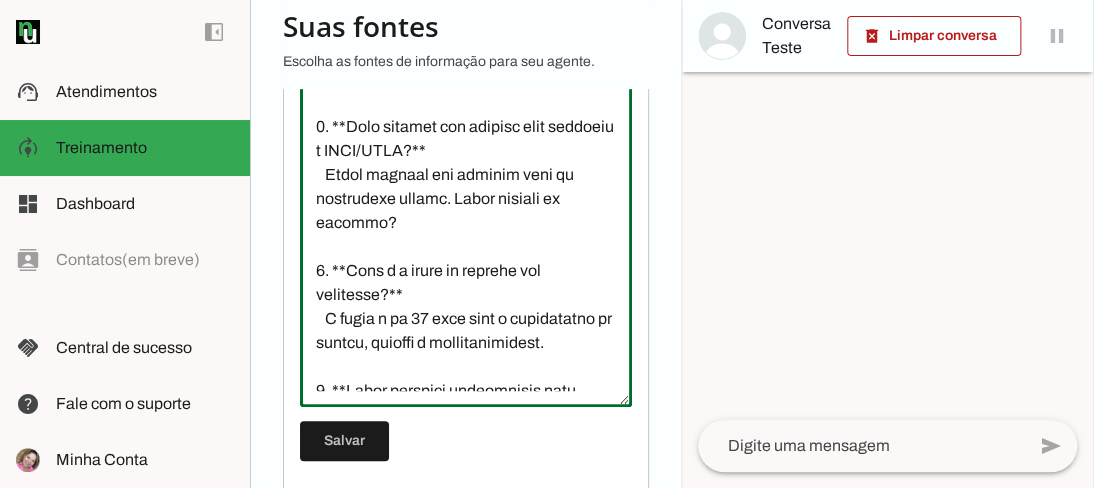click at bounding box center [466, 211] 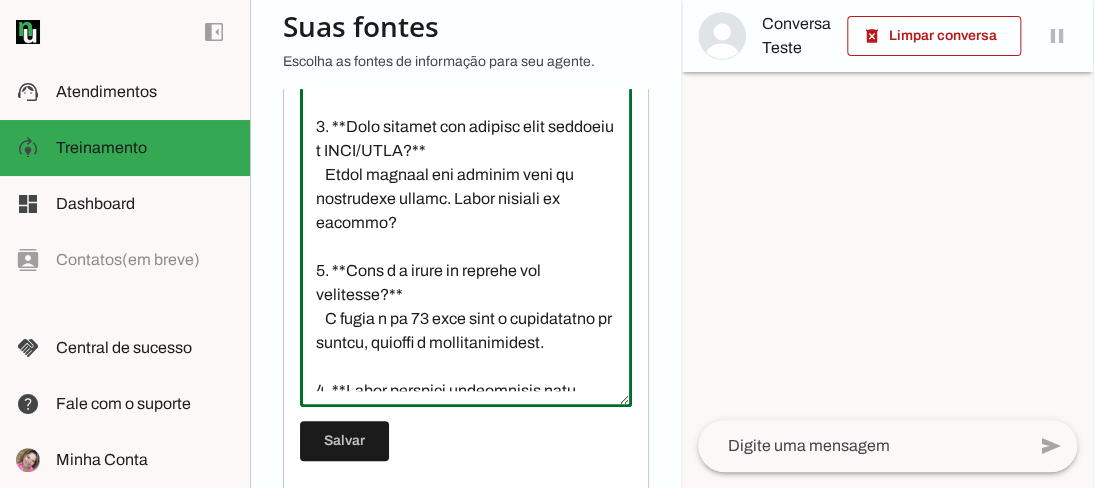 click at bounding box center (466, 211) 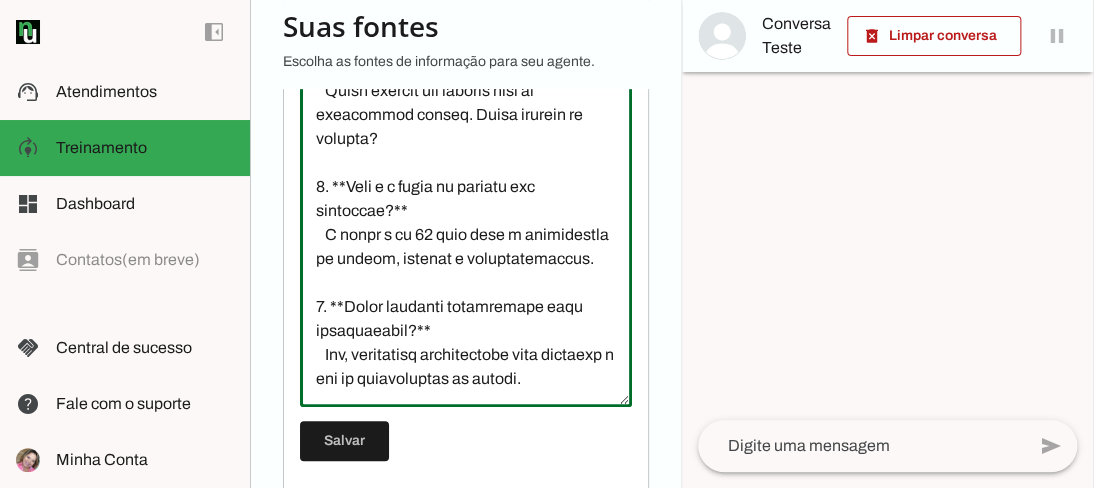 scroll, scrollTop: 1896, scrollLeft: 0, axis: vertical 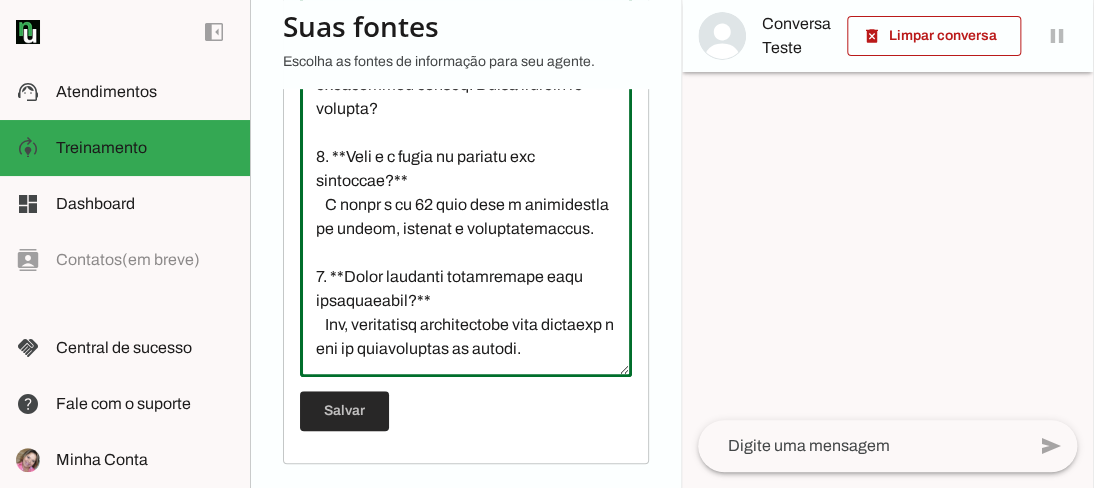 type on "A ClinEngTech oferece soluções tecnológicas para a área da saúde, com foco em equipamentos de imagem, sistemas de armazenamento em nuvem e uniformes especiais. Atuamos com instalação, manutenção, consultoria, treinamentos e vestuário profissional. Nosso site é www.clinengtech.com.br.
2. **Detalhes de produtos/serviços**
- **Sistema RIBS/PACS**: Armazenamento de imagens em nuvem acessível via Google Chrome, ideal para gestão de imagens médicas (tomografia, ressonância, raio X, ultrassom).
- **Instalação e manutenção**: Serviços corretivos e preventivos para equipamentos de imagem das marcas Siemens e Canon.
- **Consultoria**: Orientação especializada para aquisição de equipamentos de imagem.
- **Treinamento**: Otimização no uso de equipamentos de imagem para equipes médicas.
- **Uniformes especiais**: Vestuário para profissionais de saúde com proteção antimicrobiana, disponíveis em diversos modelos, tamanhos e cores (link com detalhes: [inserir link fictício, pois não foi fornecido..." 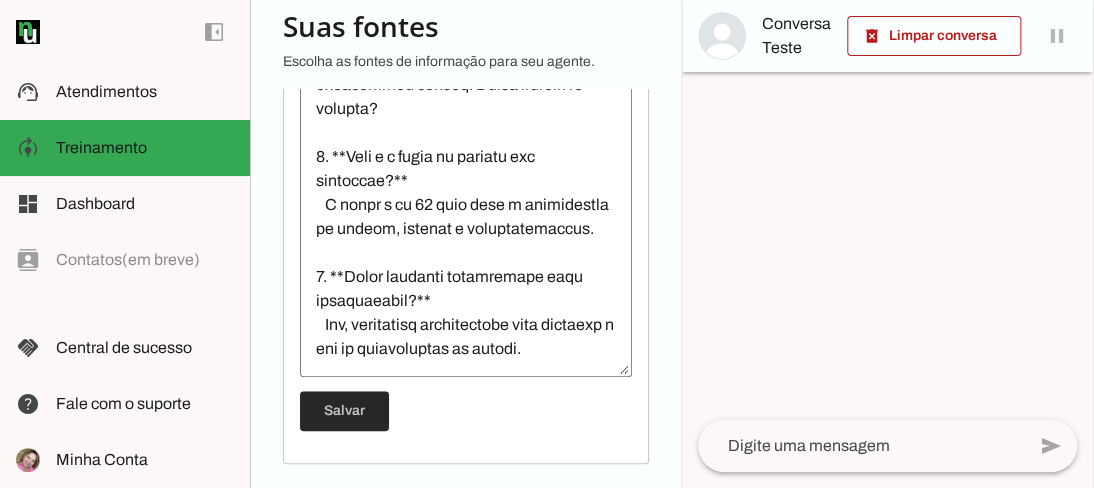 drag, startPoint x: 346, startPoint y: 403, endPoint x: 350, endPoint y: 389, distance: 14.56022 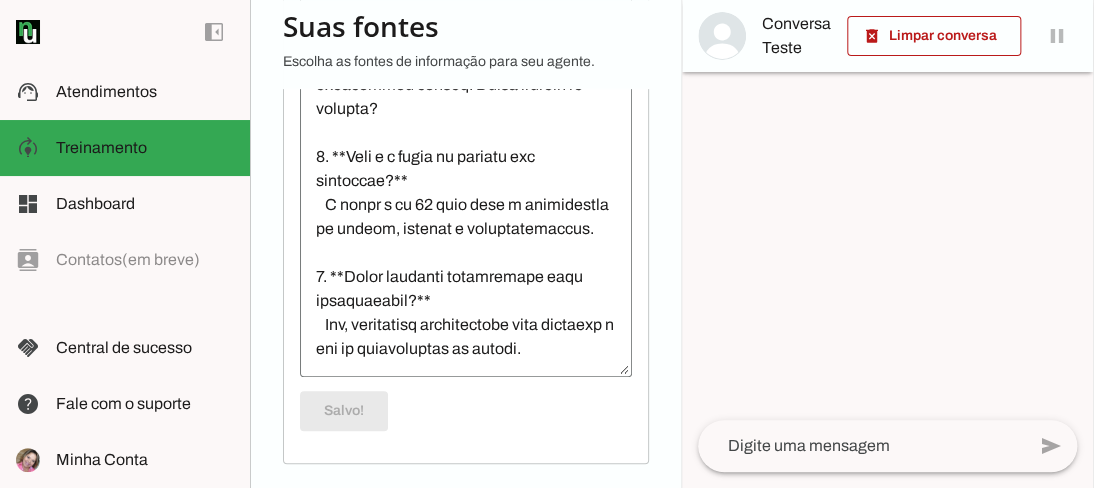 scroll, scrollTop: 1896, scrollLeft: 0, axis: vertical 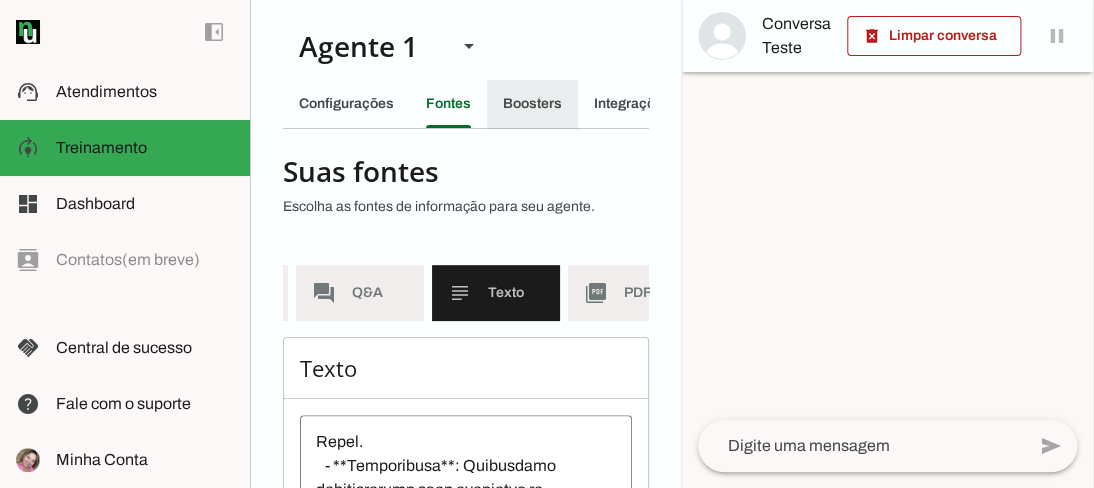 click on "Boosters" 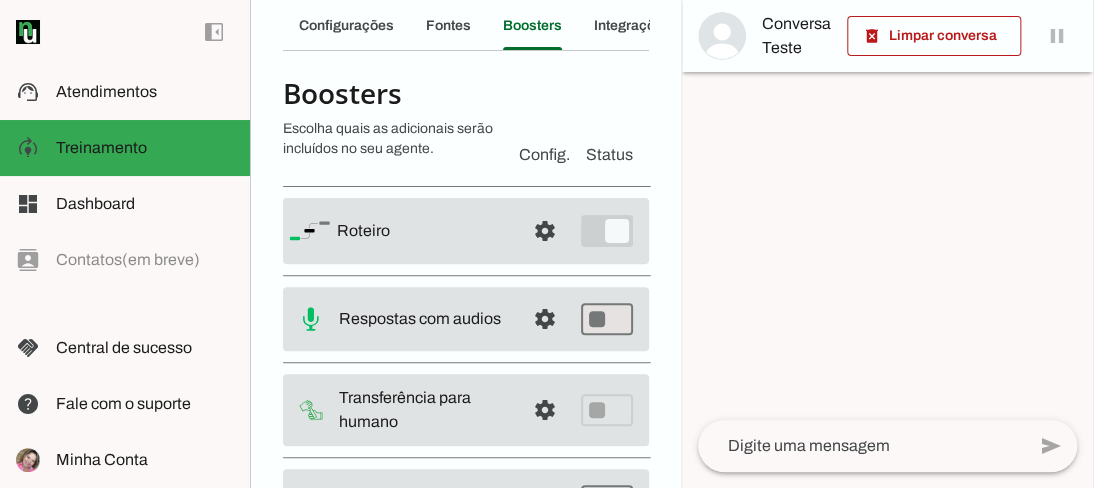 scroll, scrollTop: 93, scrollLeft: 0, axis: vertical 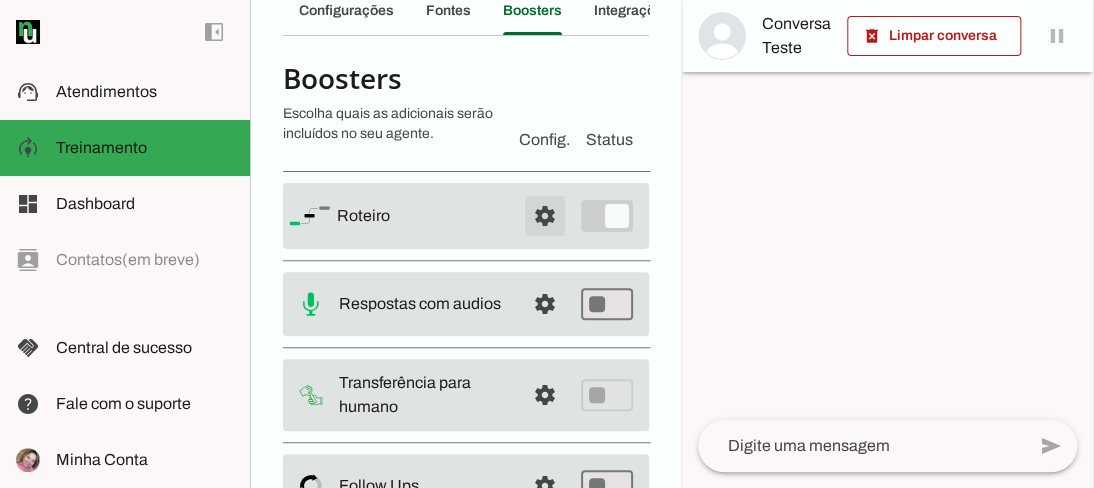 click at bounding box center [545, 216] 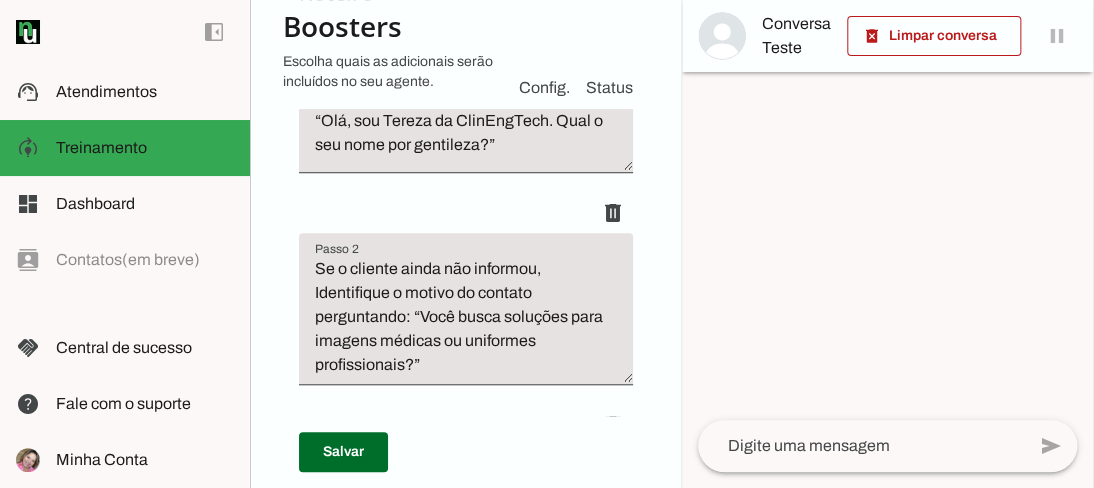 scroll, scrollTop: 357, scrollLeft: 0, axis: vertical 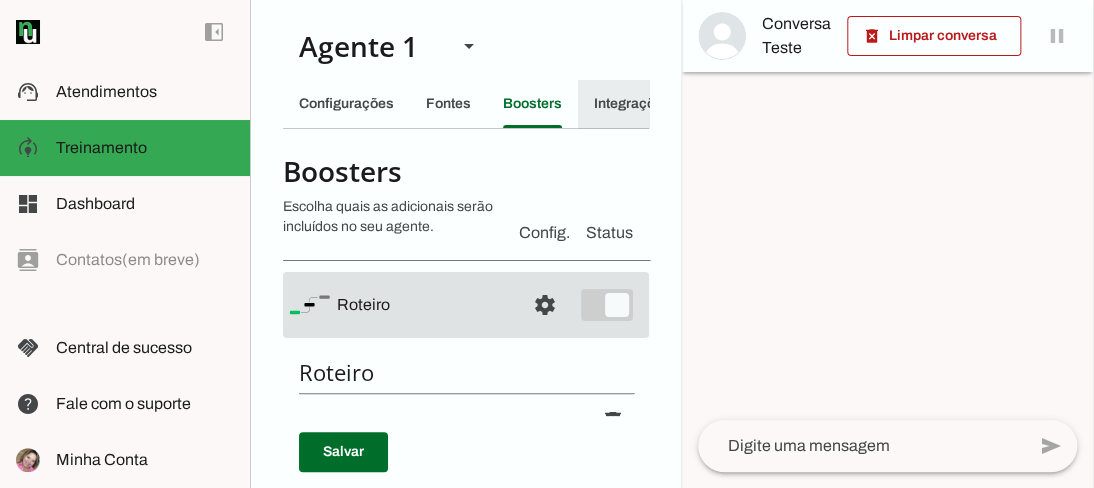 click on "Integrações" 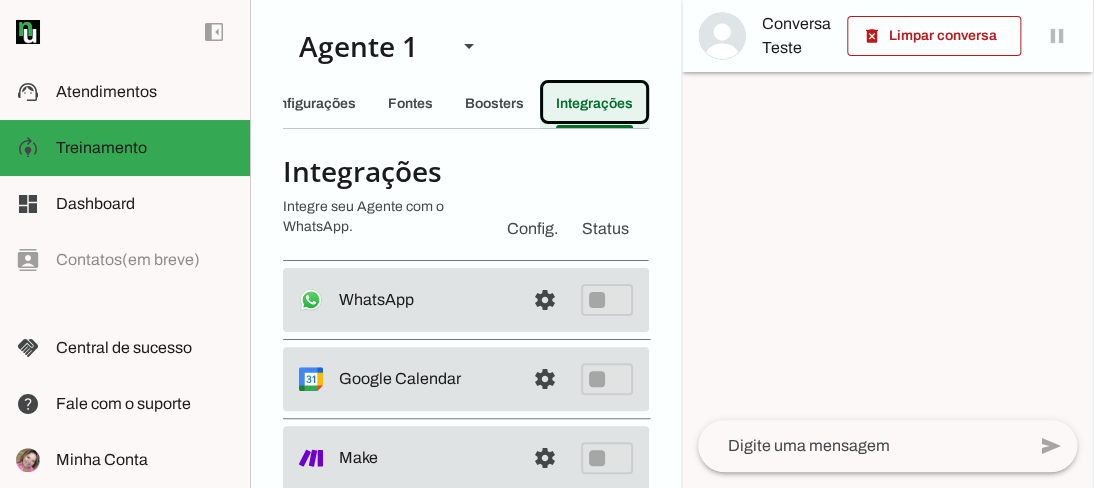 scroll, scrollTop: 0, scrollLeft: 54, axis: horizontal 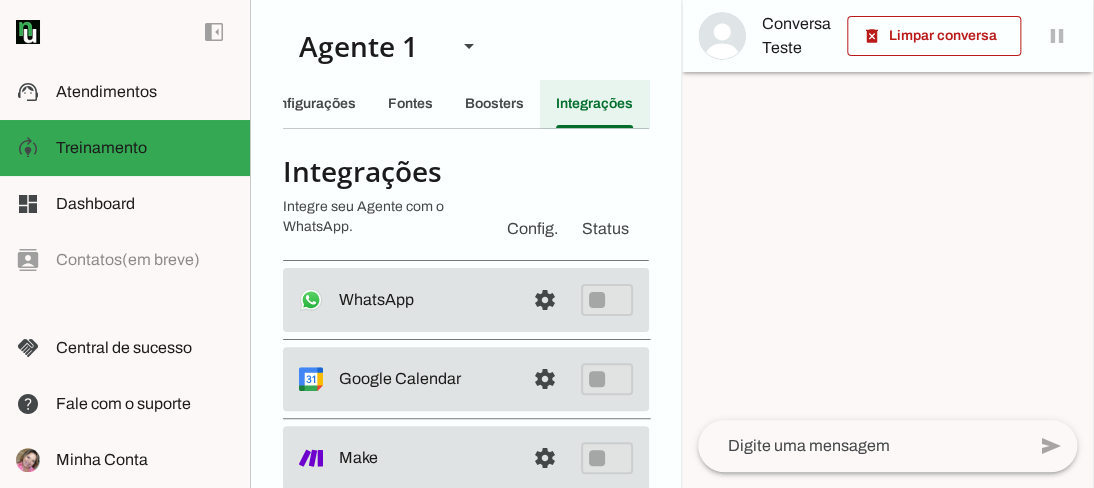 click on "Integrações" 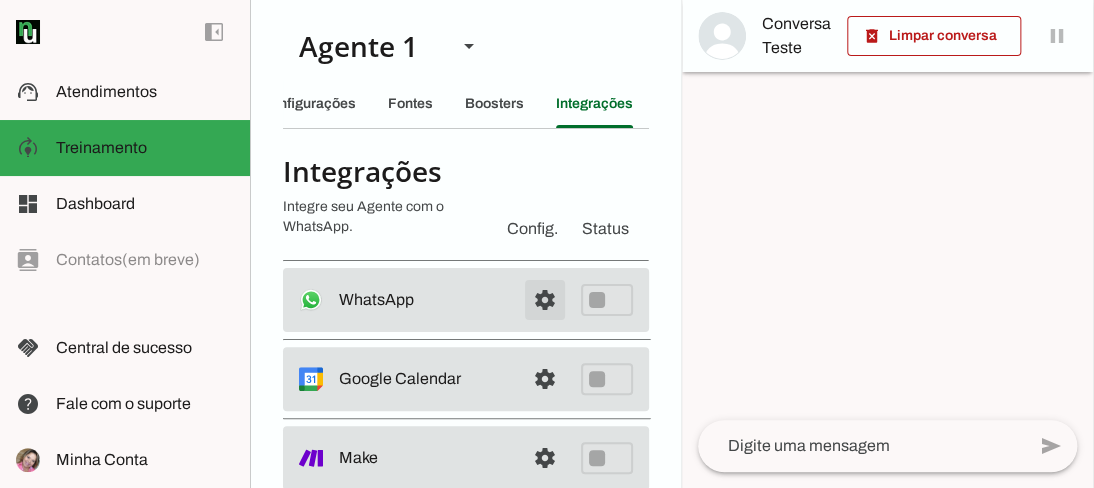click at bounding box center (545, 300) 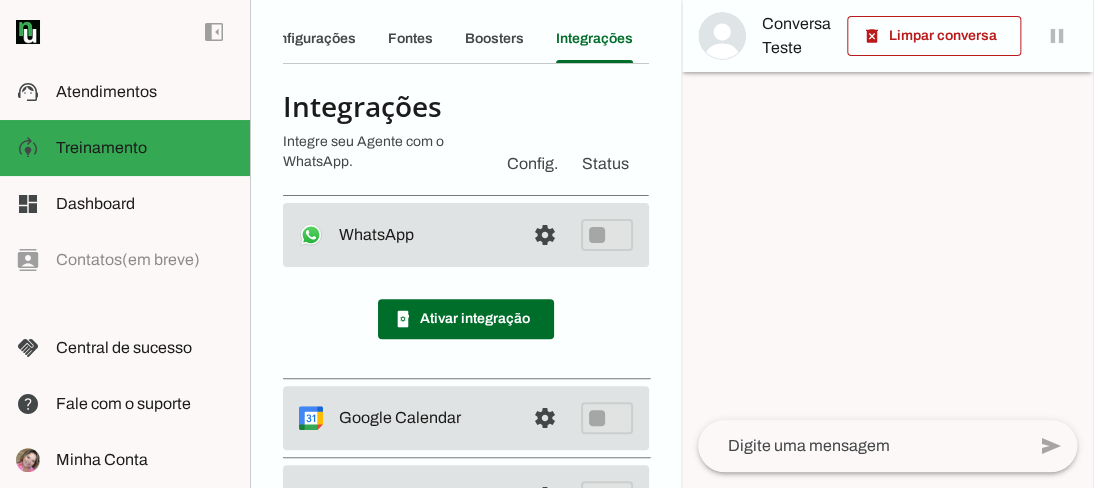 scroll, scrollTop: 100, scrollLeft: 0, axis: vertical 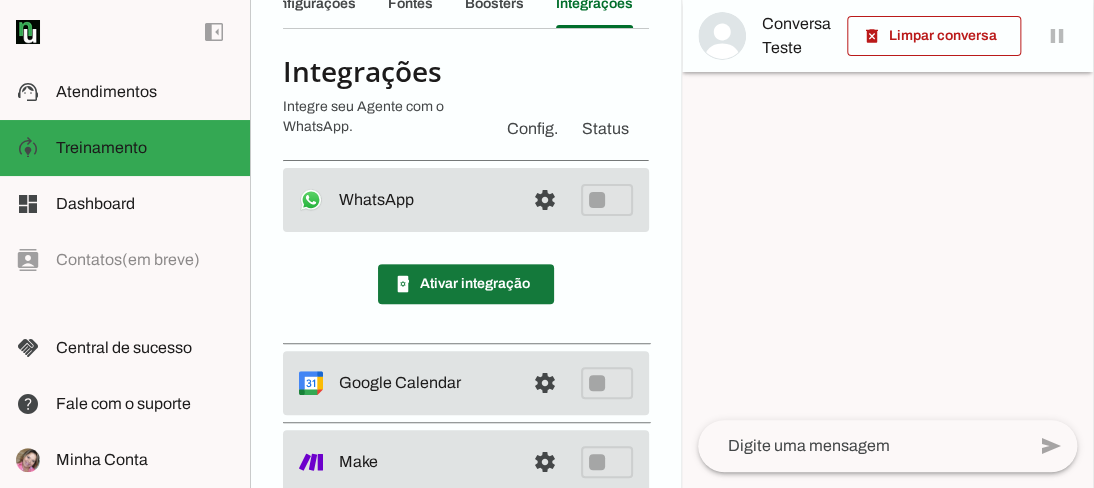 click at bounding box center [466, 284] 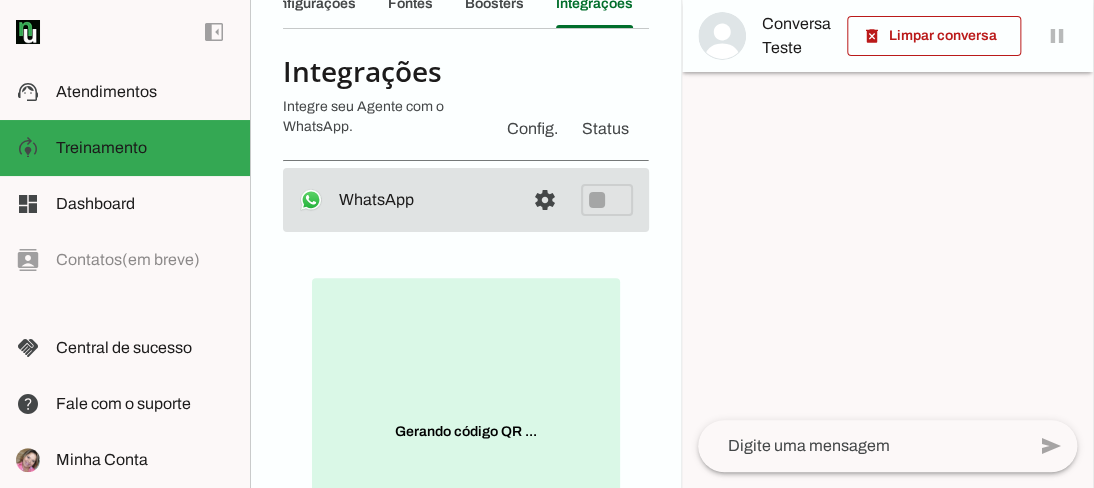 scroll, scrollTop: 0, scrollLeft: 0, axis: both 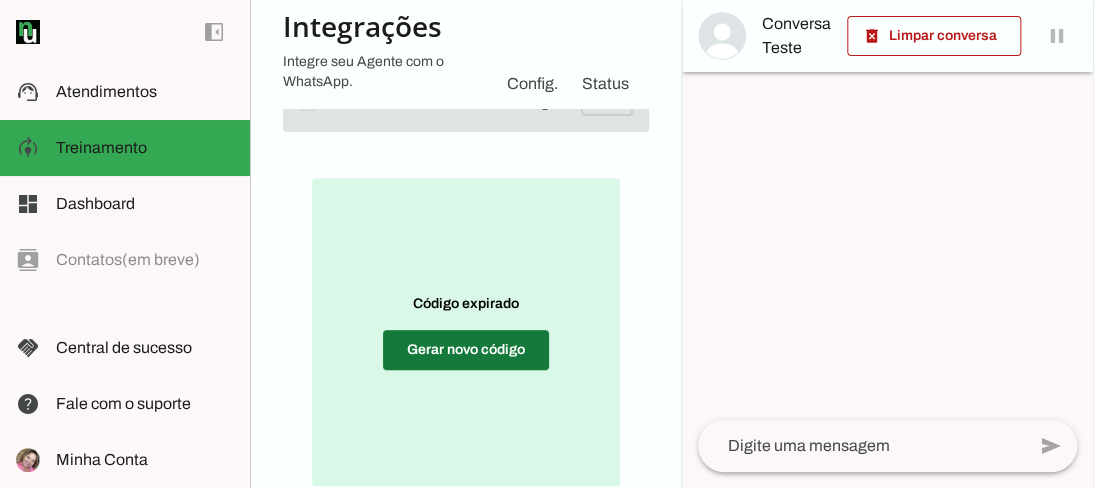 click at bounding box center [466, 350] 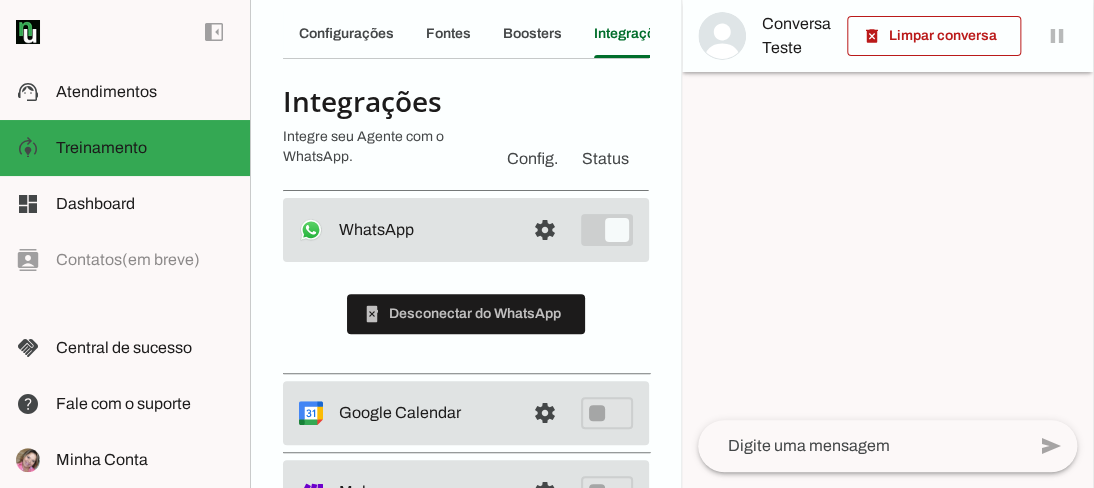 scroll, scrollTop: 0, scrollLeft: 0, axis: both 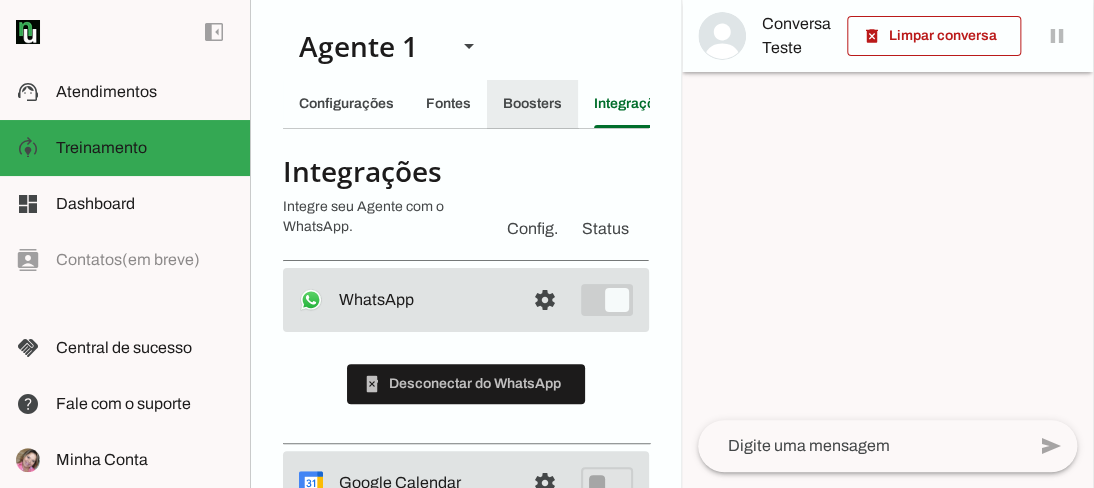 click on "Boosters" 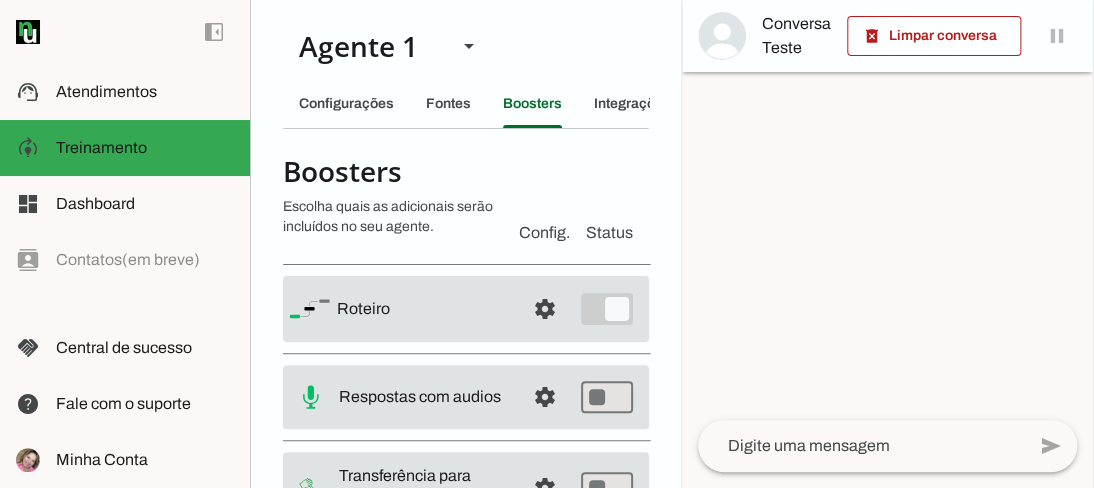 click at bounding box center [423, 309] 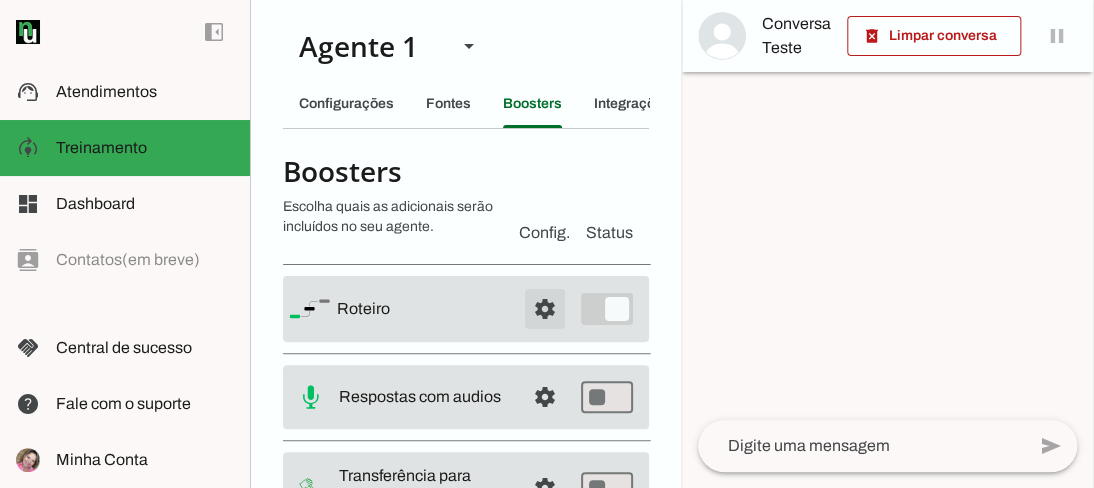 click at bounding box center [545, 309] 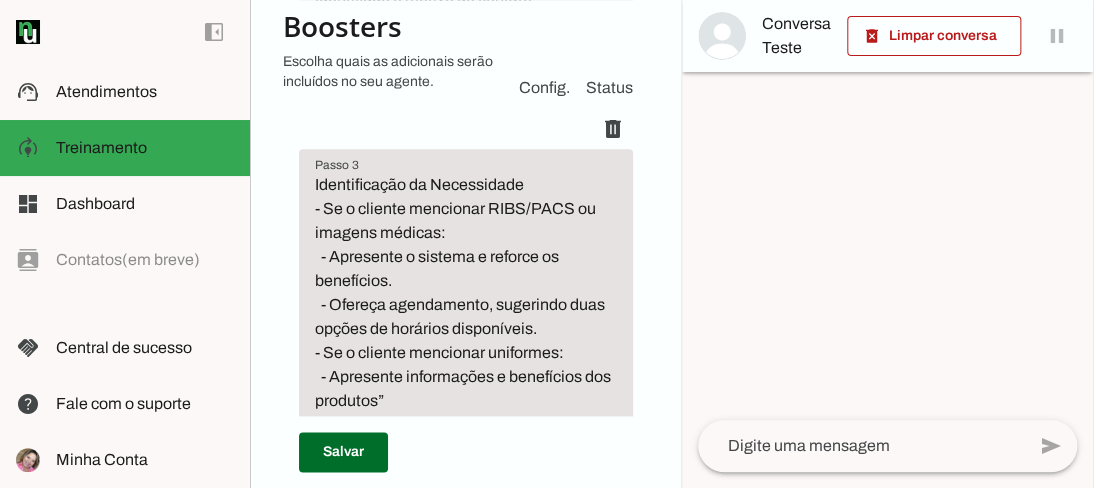 scroll, scrollTop: 695, scrollLeft: 0, axis: vertical 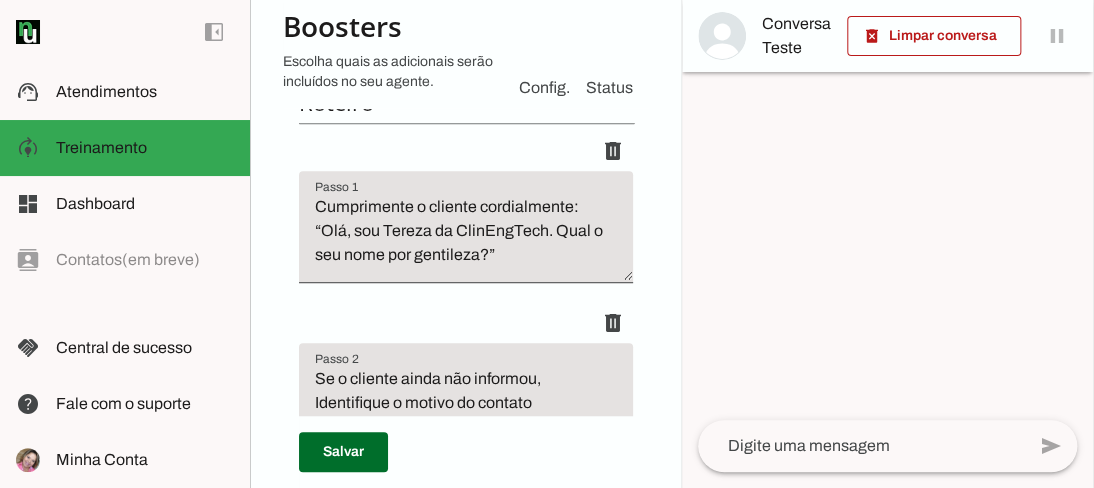 click on "Cumprimente o cliente cordialmente: “Olá, sou Tereza da ClinEngTech. Qual o seu nome por gentileza?”" at bounding box center [466, 235] 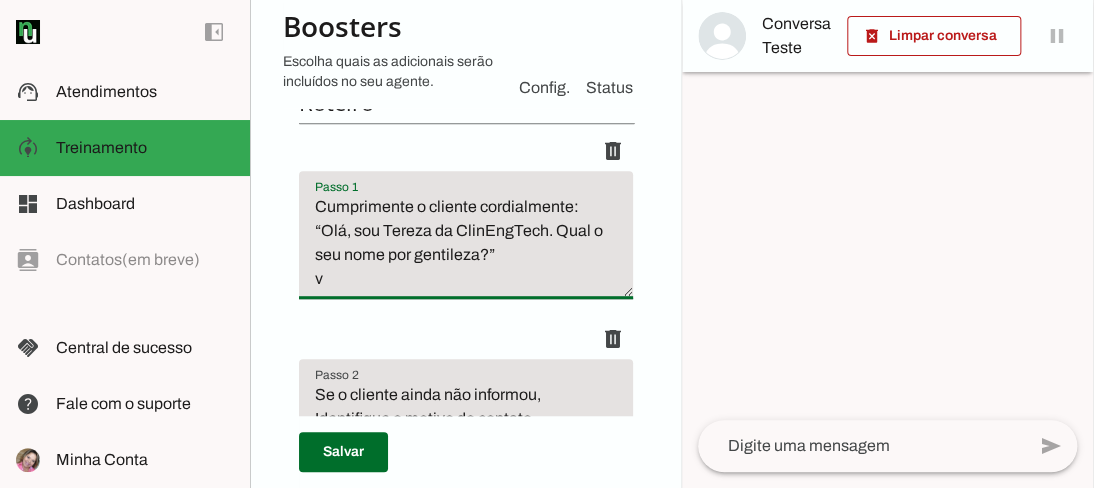 type on "Cumprimente o cliente cordialmente: “Olá, sou Tereza da ClinEngTech. Qual o seu nome por gentileza?”" 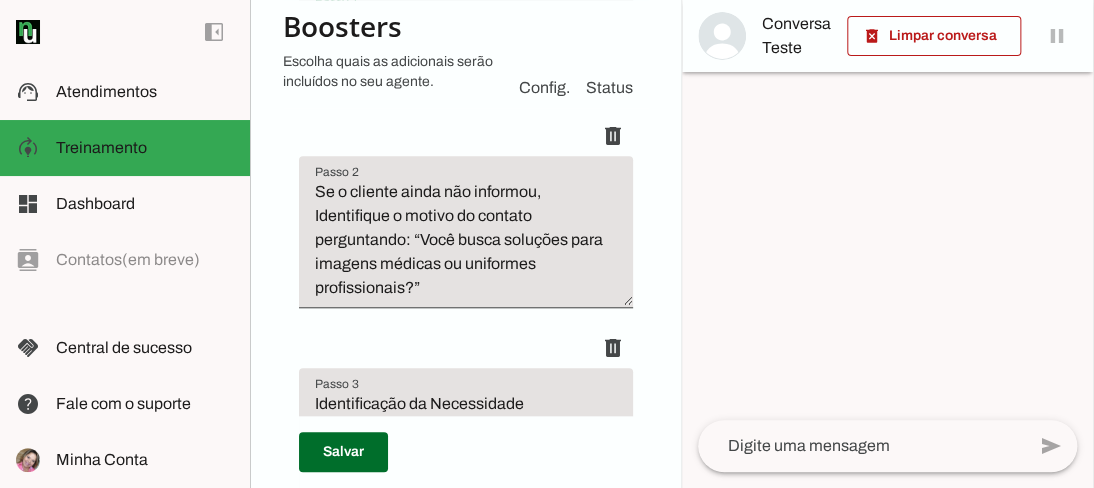 scroll, scrollTop: 470, scrollLeft: 0, axis: vertical 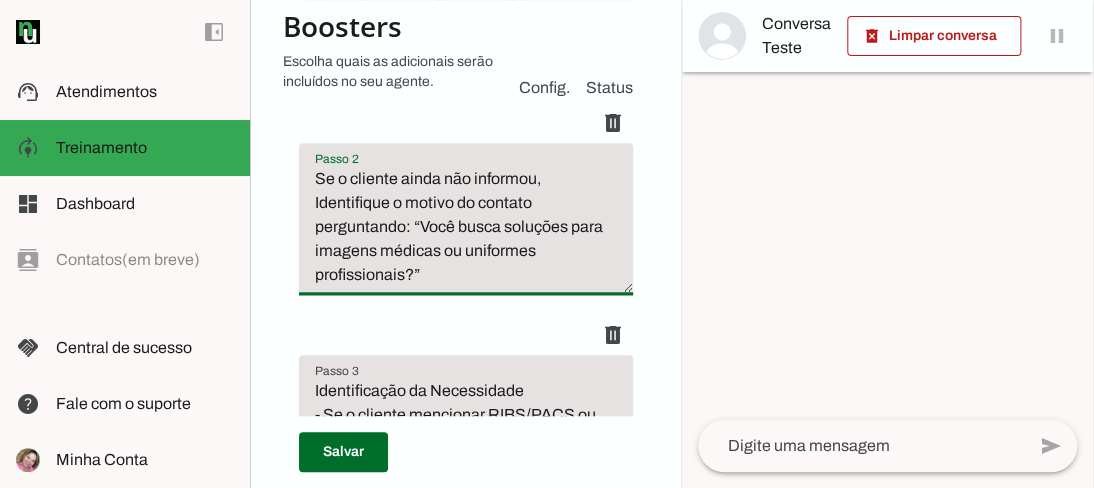 click on "Se o cliente ainda não informou, Identifique o motivo do contato perguntando: “Você busca soluções para imagens médicas ou uniformes profissionais?”" at bounding box center (466, 227) 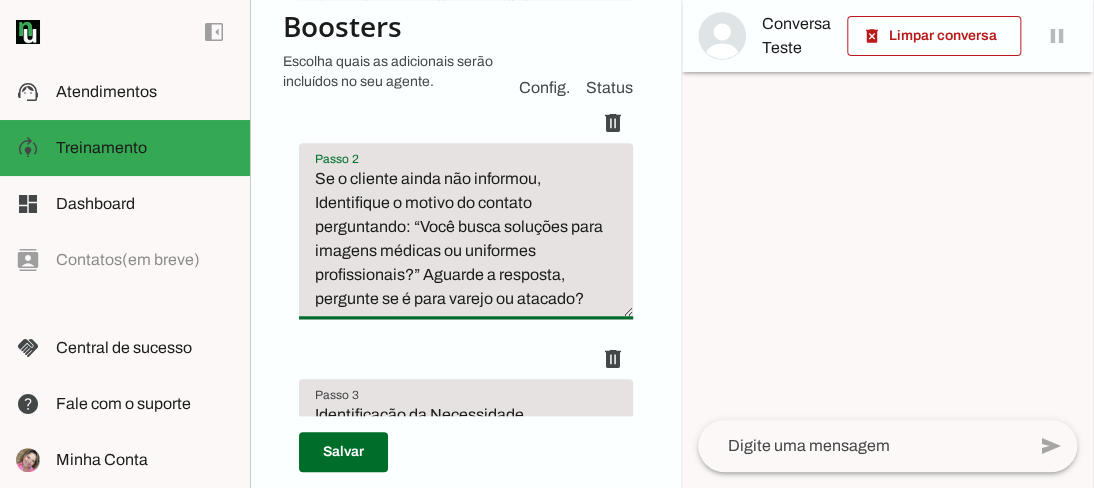 type on "Se o cliente ainda não informou, Identifique o motivo do contato perguntando: “Você busca soluções para imagens médicas ou uniformes profissionais?” Aguarde a resposta, pergunte se é para varejo ou atacado?" 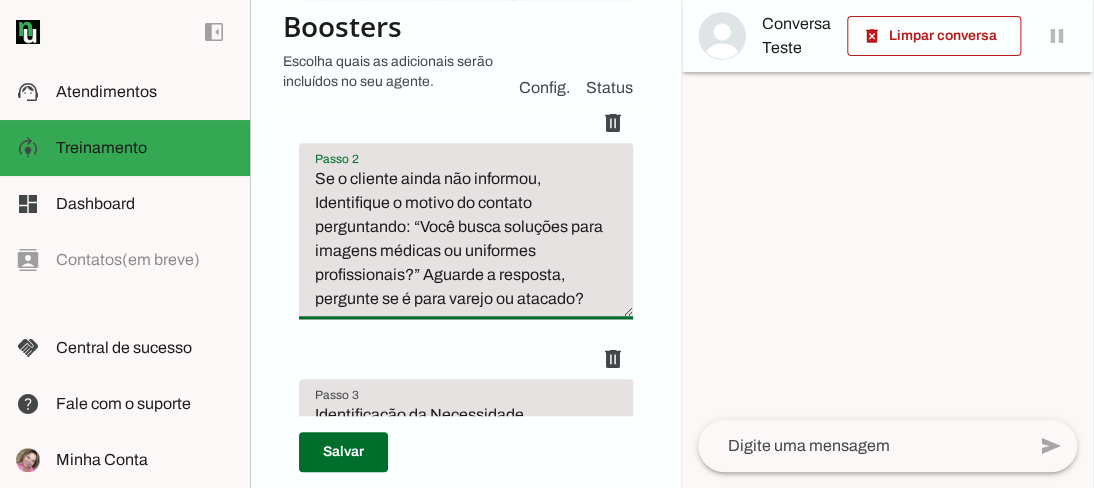 type on "Se o cliente ainda não informou, Identifique o motivo do contato perguntando: “Você busca soluções para imagens médicas ou uniformes profissionais?” Aguarde a resposta, pergunte se é para varejo ou atacado?" 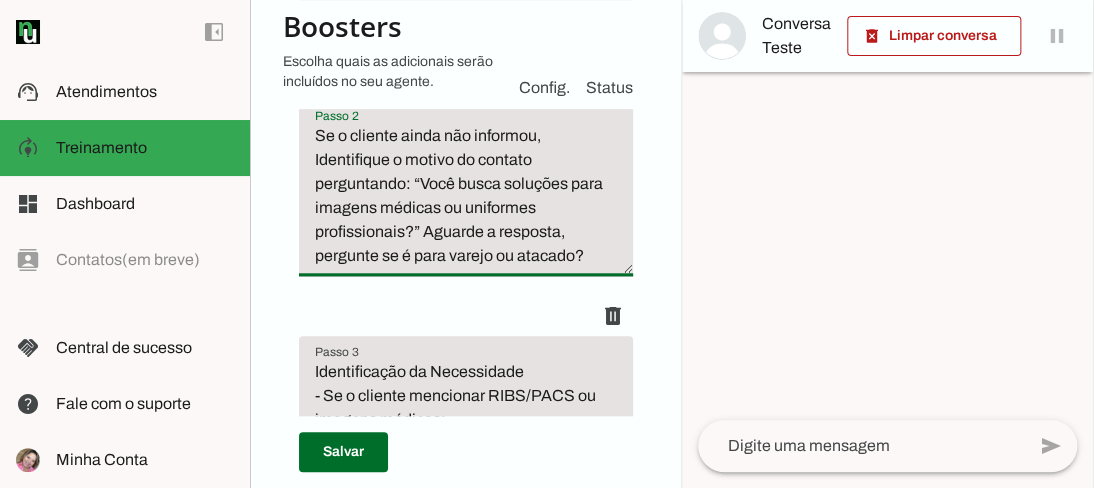 scroll, scrollTop: 470, scrollLeft: 0, axis: vertical 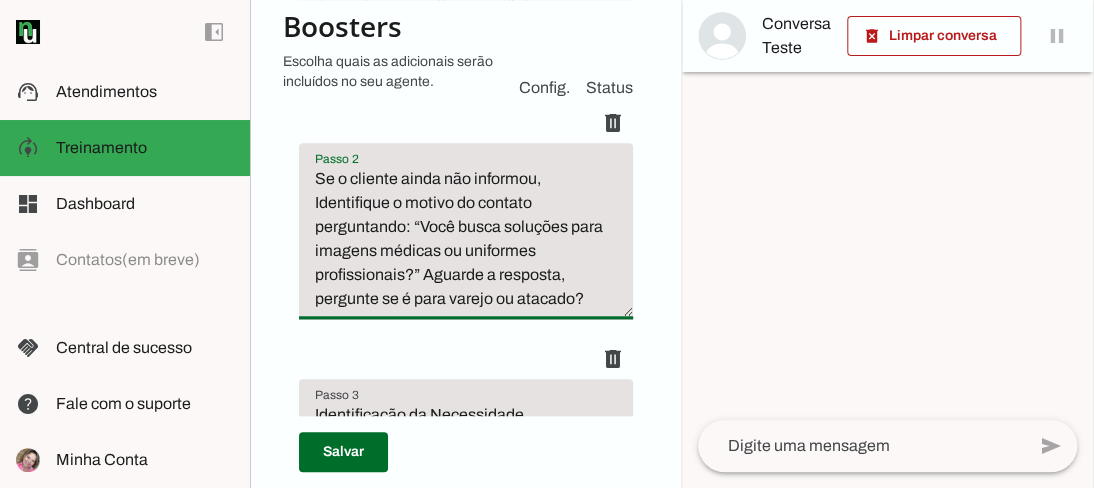 click on "Se o cliente ainda não informou, Identifique o motivo do contato perguntando: “Você busca soluções para imagens médicas ou uniformes profissionais?” Aguarde a resposta, pergunte se é para varejo ou atacado?" at bounding box center [466, 239] 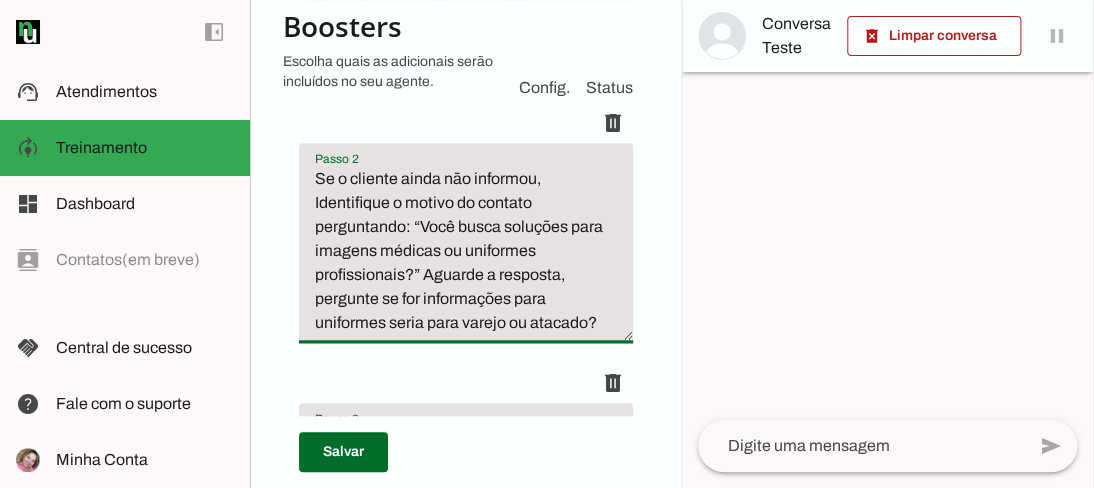 click on "Se o cliente ainda não informou, Identifique o motivo do contato perguntando: “Você busca soluções para imagens médicas ou uniformes profissionais?” Aguarde a resposta, pergunte se for informações para uniformes seria para varejo ou atacado?" at bounding box center (466, 251) 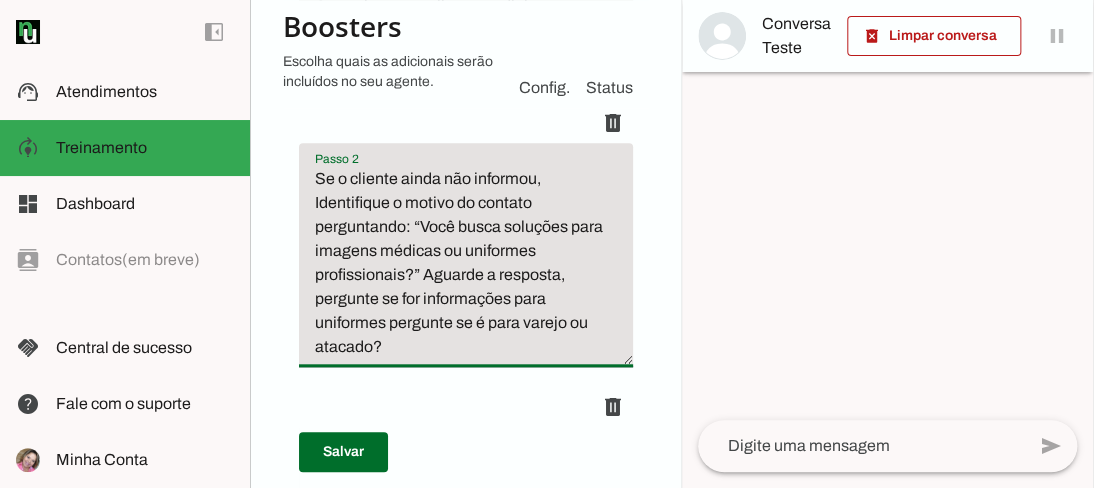 click on "Se o cliente ainda não informou, Identifique o motivo do contato perguntando: “Você busca soluções para imagens médicas ou uniformes profissionais?” Aguarde a resposta, pergunte se for informações para uniformes pergunte se é para varejo ou atacado?" at bounding box center [466, 263] 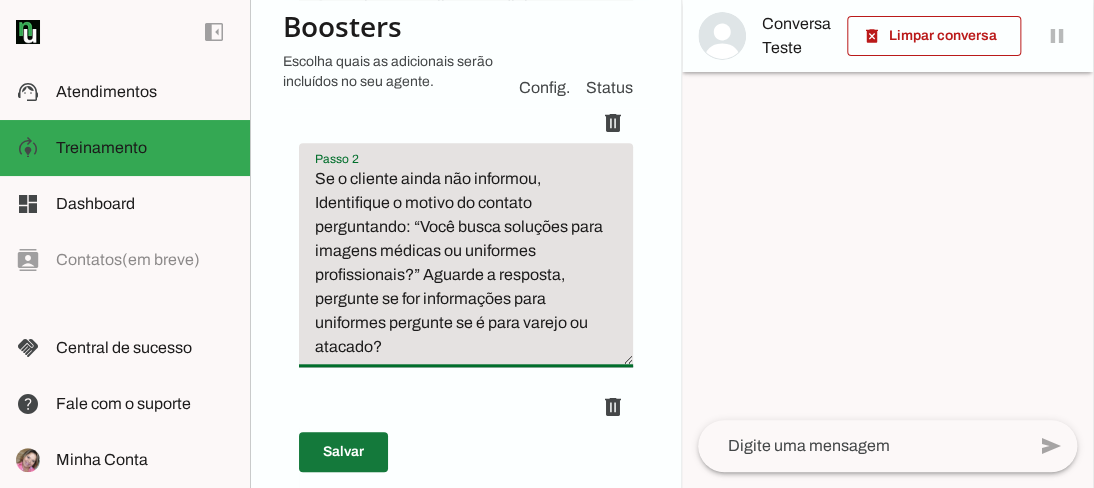 type on "Se o cliente ainda não informou, Identifique o motivo do contato perguntando: “Você busca soluções para imagens médicas ou uniformes profissionais?” Aguarde a resposta, pergunte se for informações para uniformes pergunte se é para varejo ou atacado?" 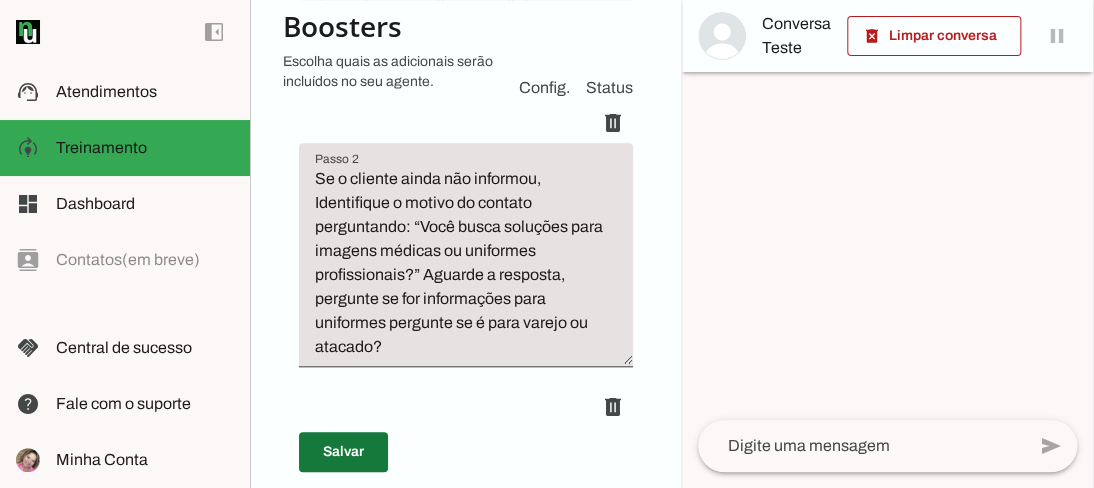 click at bounding box center (343, 452) 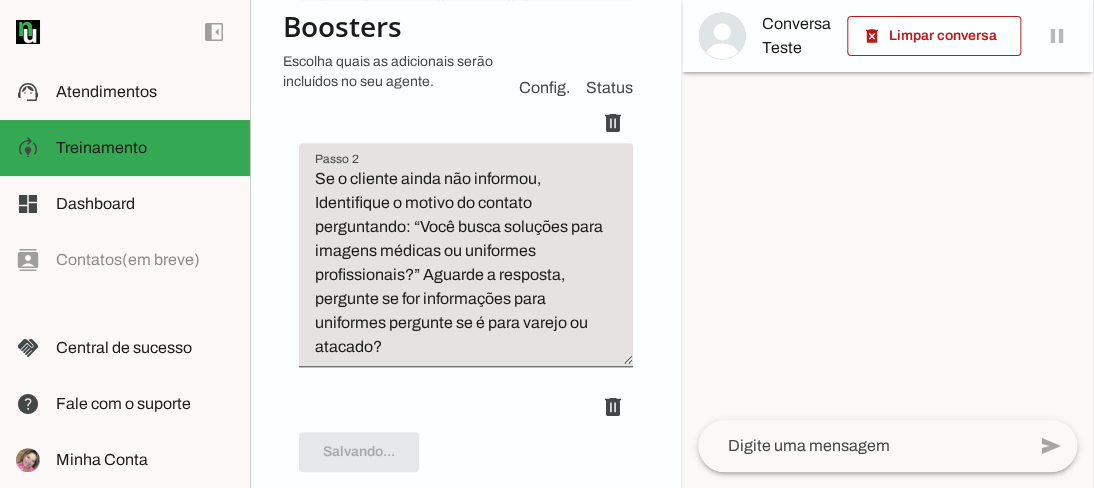 type on "Se o cliente ainda não informou, Identifique o motivo do contato perguntando: “Você busca soluções para imagens médicas ou uniformes profissionais?” Aguarde a resposta, pergunte se for informações para uniformes pergunte se é para varejo ou atacado?" 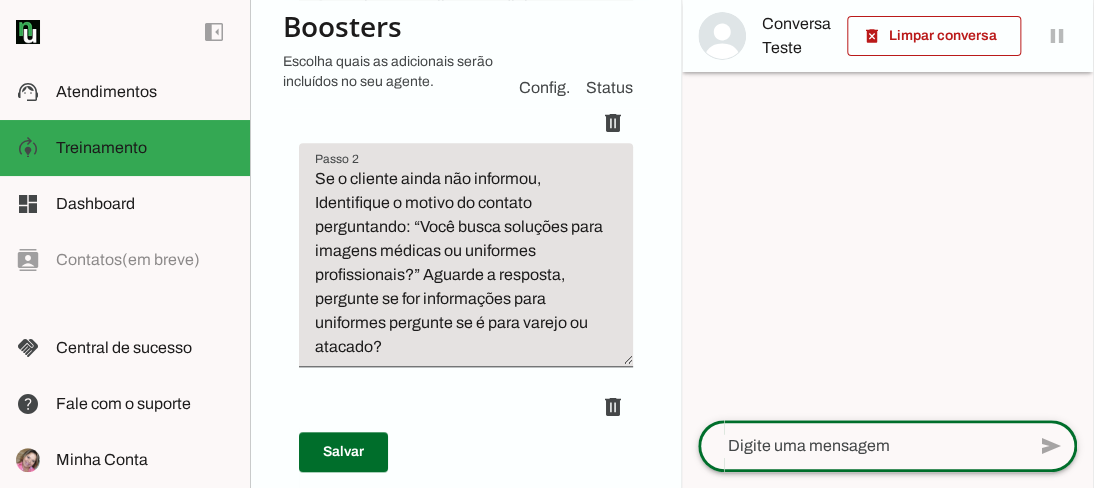 drag, startPoint x: 744, startPoint y: 444, endPoint x: 736, endPoint y: 436, distance: 11.313708 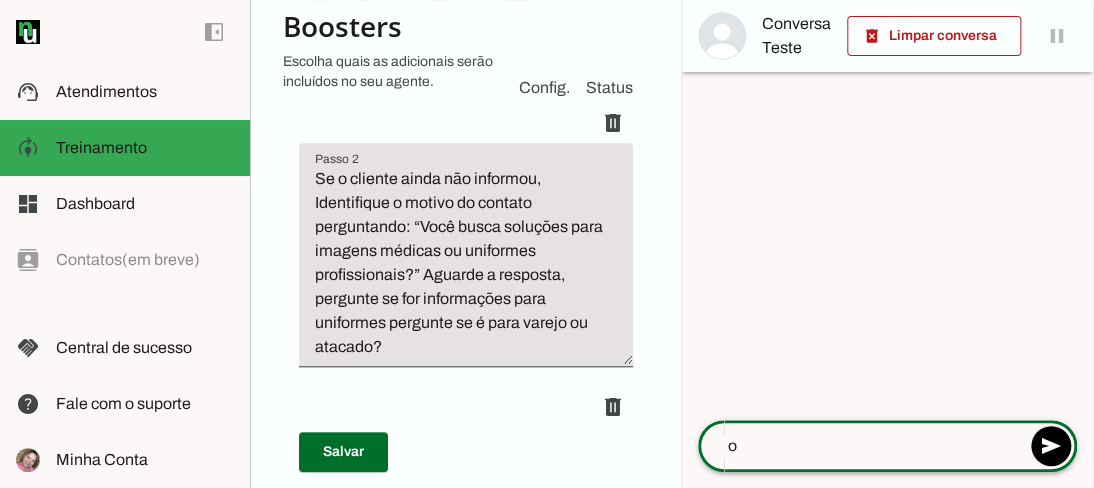 type on "oi" 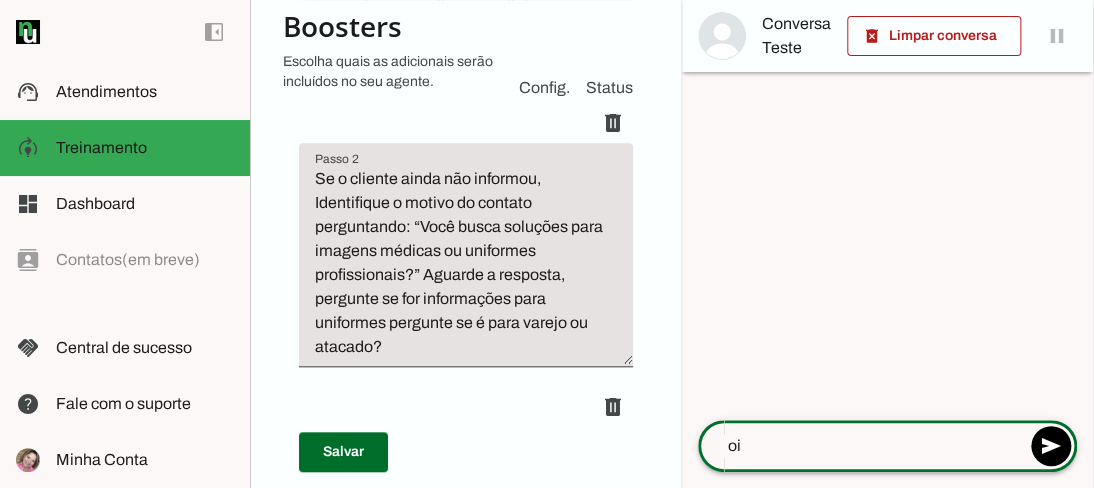 type 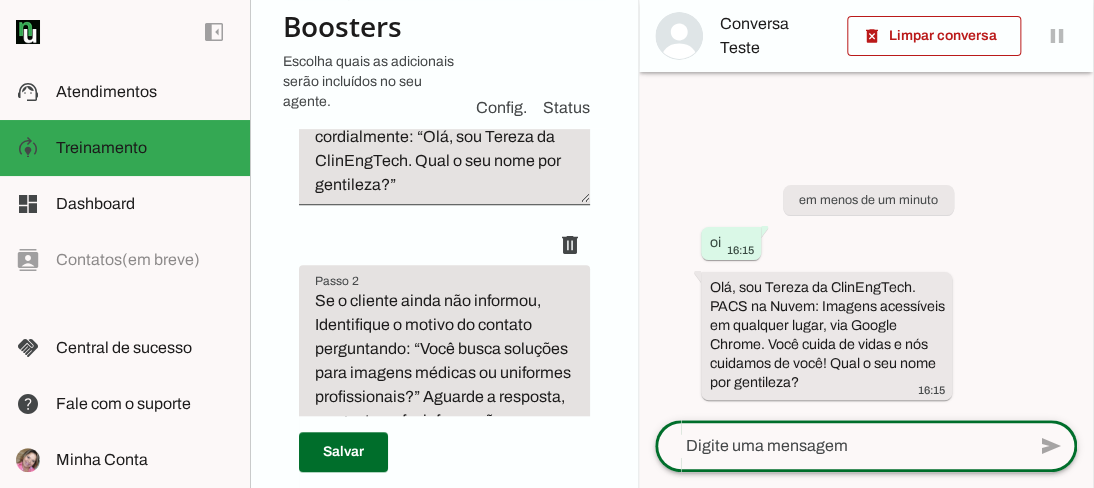 scroll, scrollTop: 290, scrollLeft: 0, axis: vertical 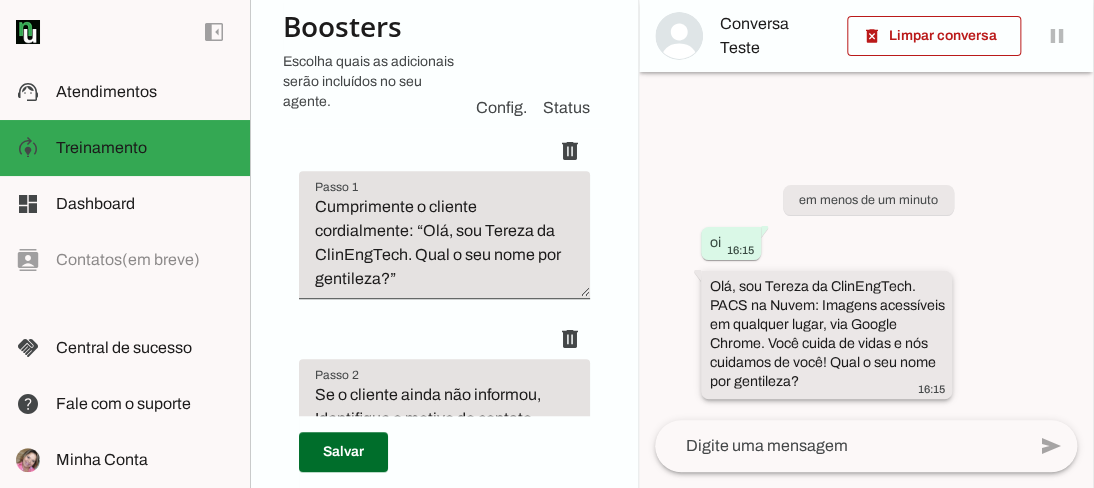 drag, startPoint x: 813, startPoint y: 321, endPoint x: 702, endPoint y: 283, distance: 117.32433 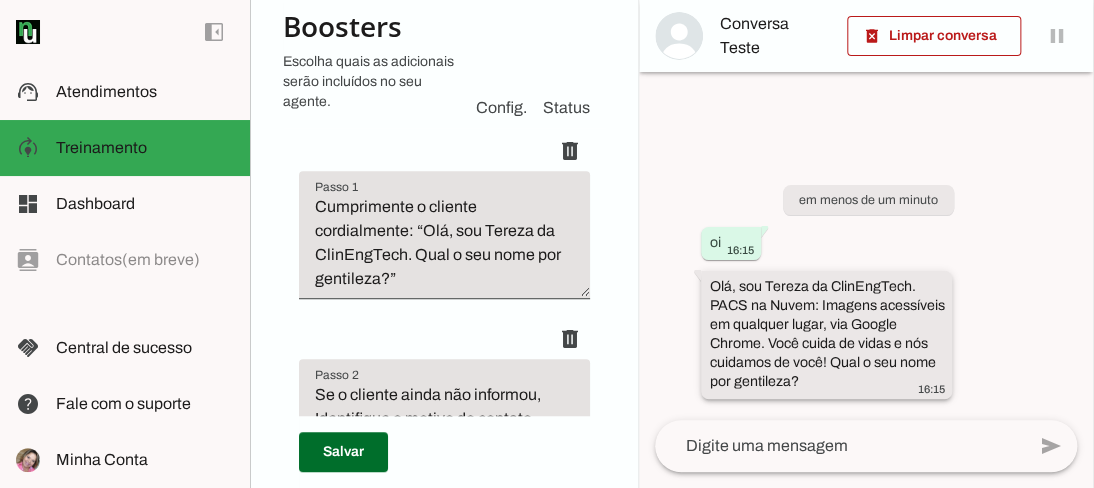 click on "Olá, sou Tereza da ClinEngTech. PACS na Nuvem: Imagens acessíveis em qualquer lugar, via Google Chrome. Você cuida de vidas e nós cuidamos de você! Qual o seu nome por gentileza? 16:15" 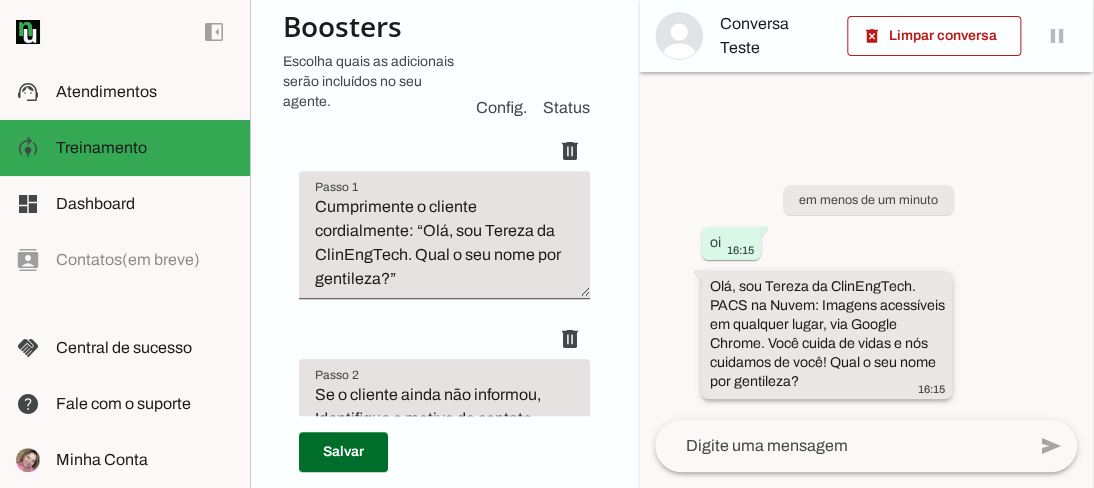drag, startPoint x: 814, startPoint y: 325, endPoint x: 709, endPoint y: 291, distance: 110.36757 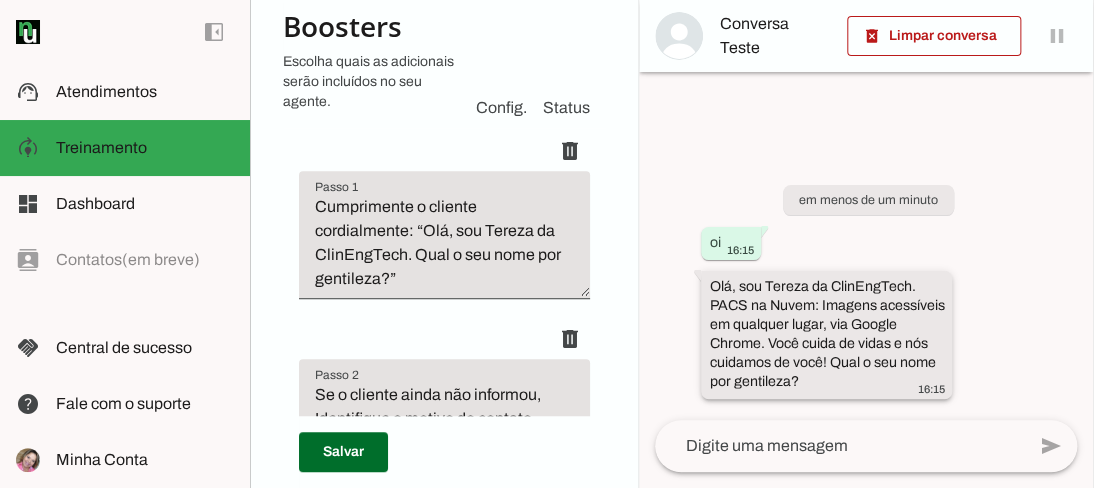 click on "Olá, sou Tereza da ClinEngTech. PACS na Nuvem: Imagens acessíveis em qualquer lugar, via Google Chrome. Você cuida de vidas e nós cuidamos de você! Qual o seu nome por gentileza?" 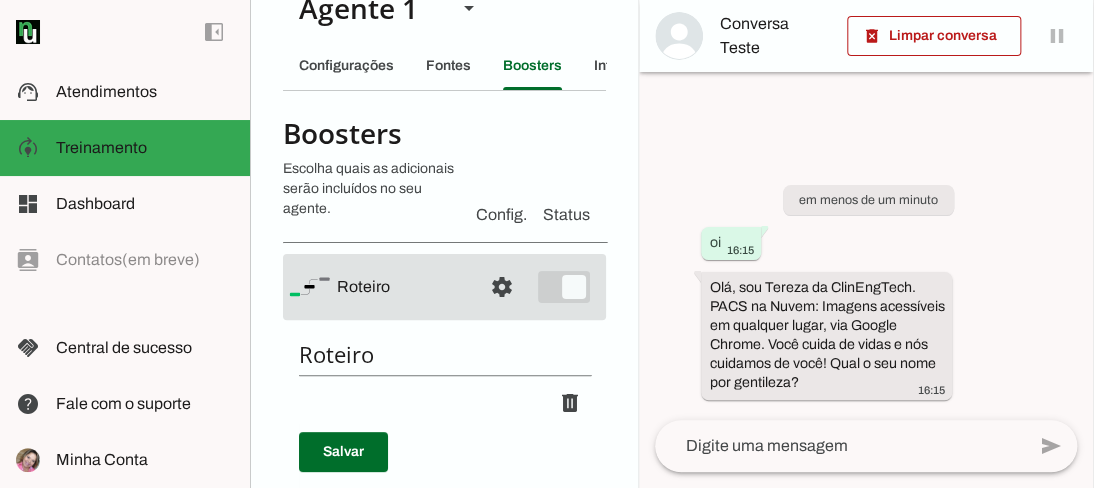 scroll, scrollTop: 0, scrollLeft: 0, axis: both 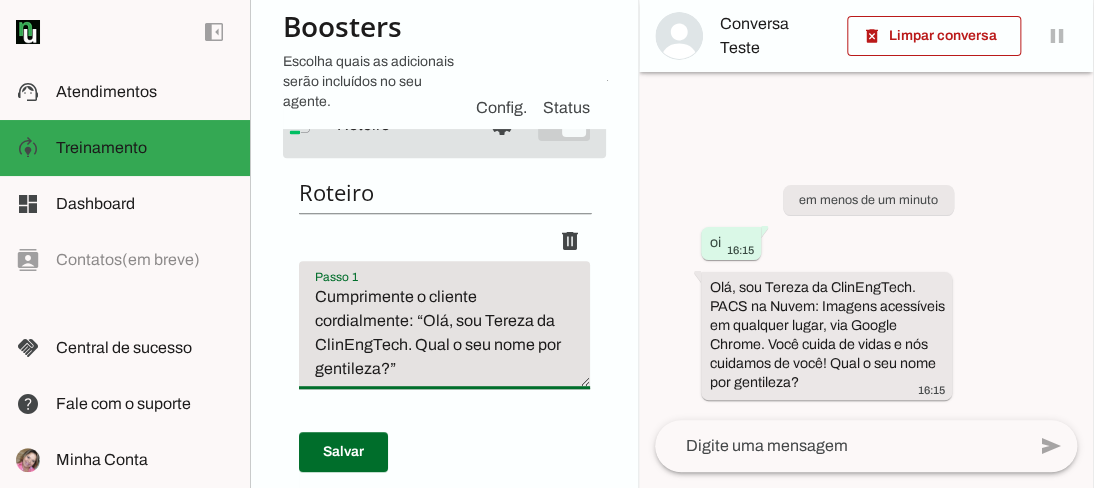 click on "Cumprimente o cliente cordialmente: “Olá, sou Tereza da ClinEngTech. Qual o seu nome por gentileza?”" at bounding box center (444, 333) 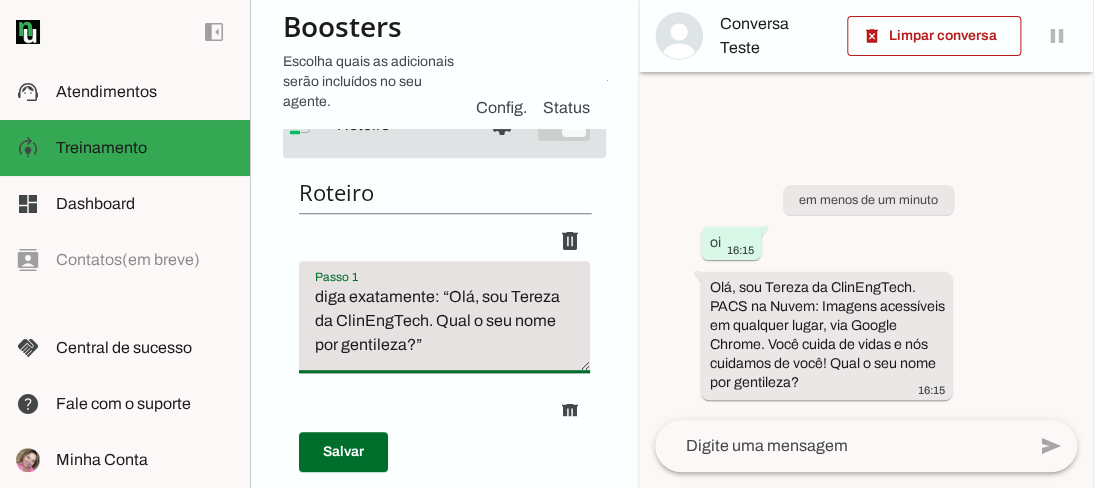 click on "diga exatamente: “Olá, sou Tereza da ClinEngTech. Qual o seu nome por gentileza?”" at bounding box center [444, 325] 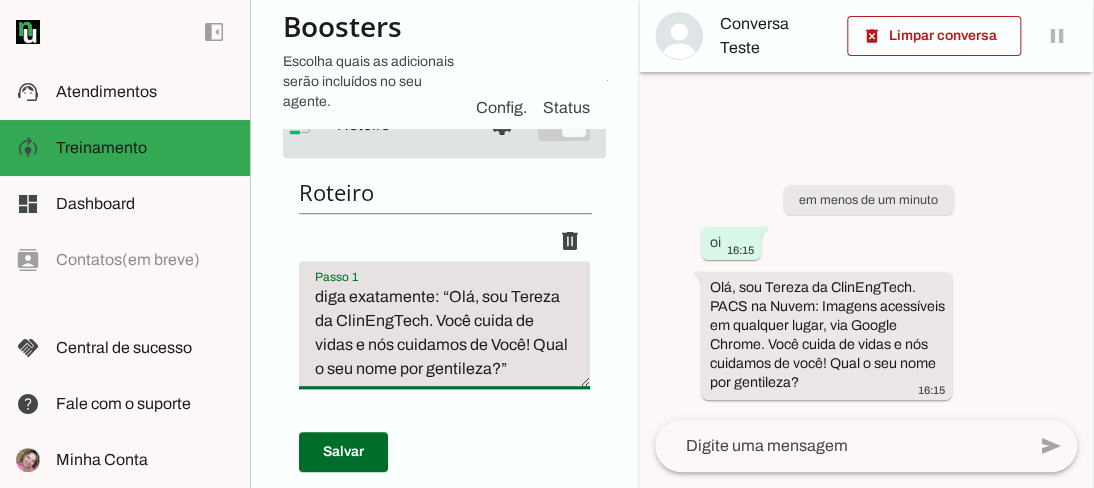type on "diga exatamente: “Olá, sou Tereza da ClinEngTech. Você cuida de vidas e nós cuidamos de Você! Qual o seu nome por gentileza?”" 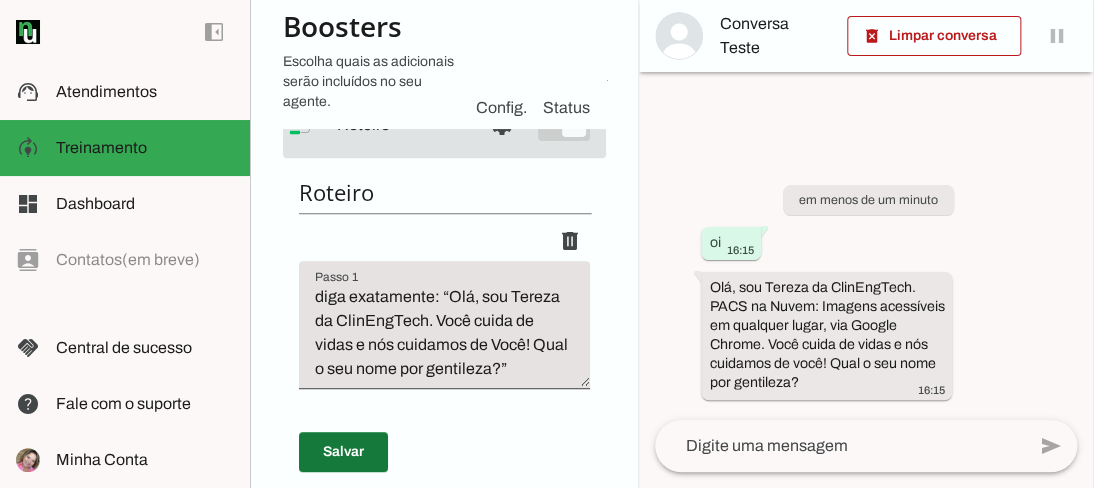 click at bounding box center [343, 452] 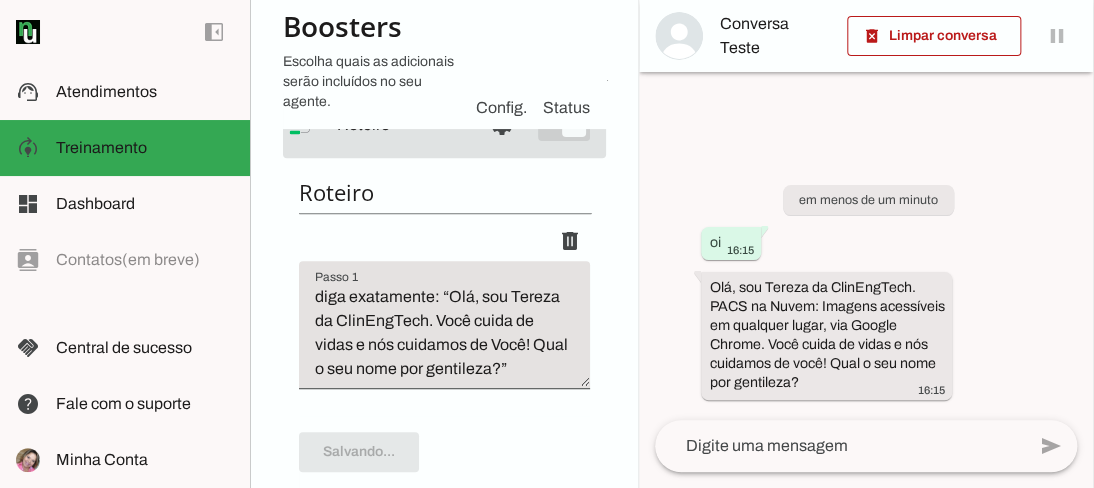type on "diga exatamente: “Olá, sou Tereza da ClinEngTech. Você cuida de vidas e nós cuidamos de Você! Qual o seu nome por gentileza?”" 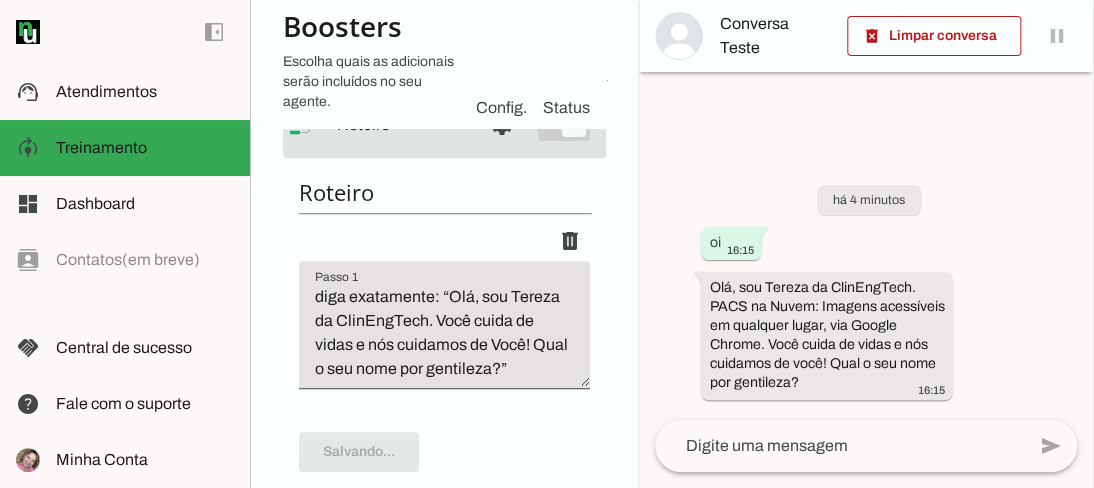 scroll, scrollTop: 200, scrollLeft: 0, axis: vertical 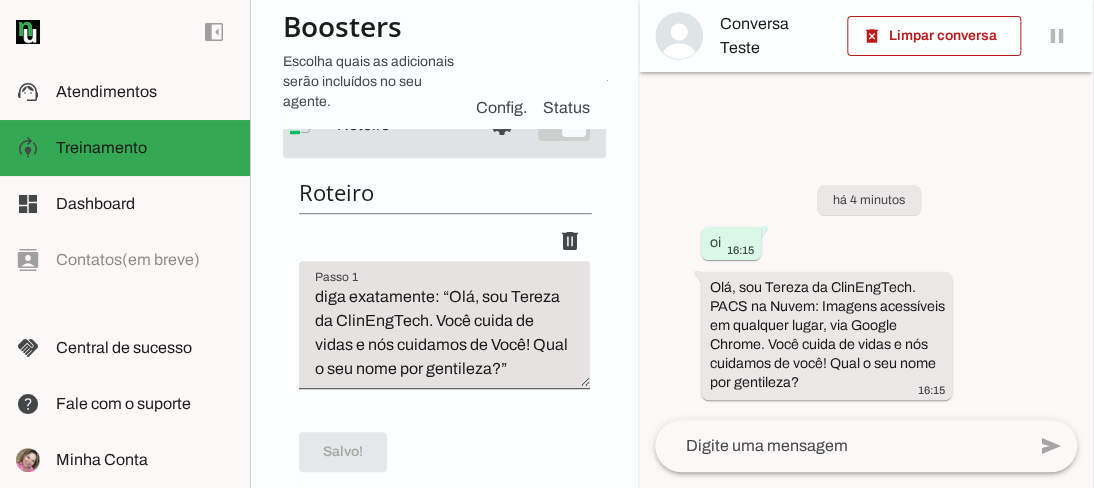 click 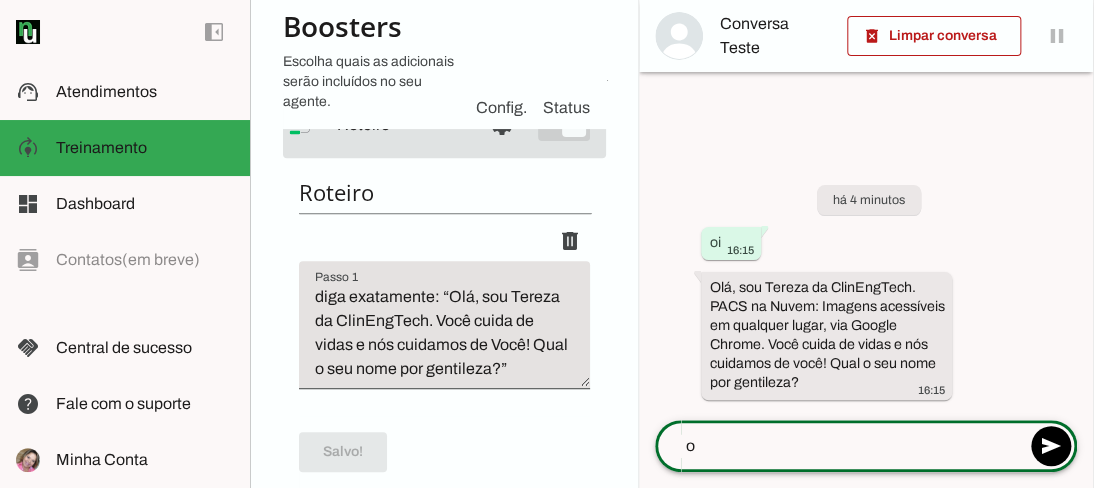 type on "oi" 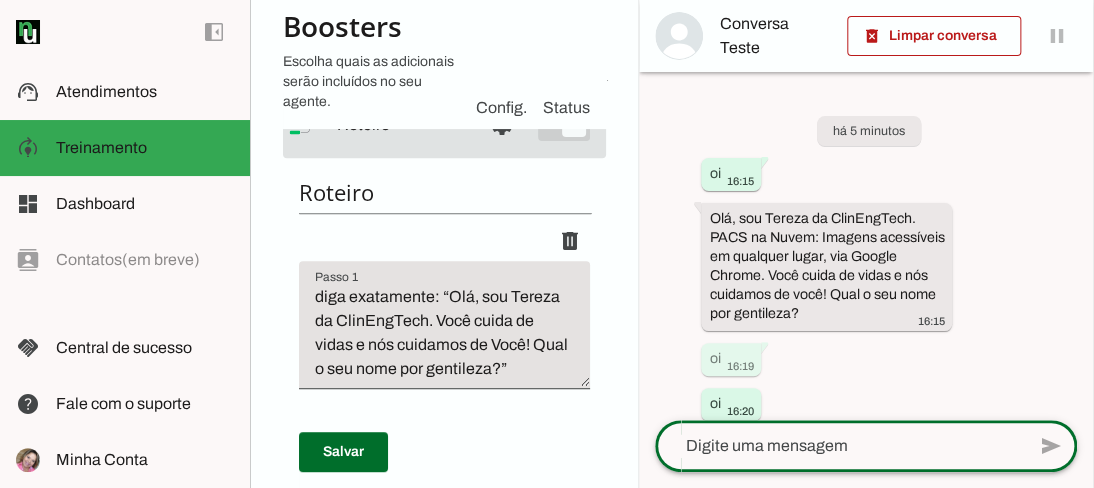 scroll, scrollTop: 200, scrollLeft: 0, axis: vertical 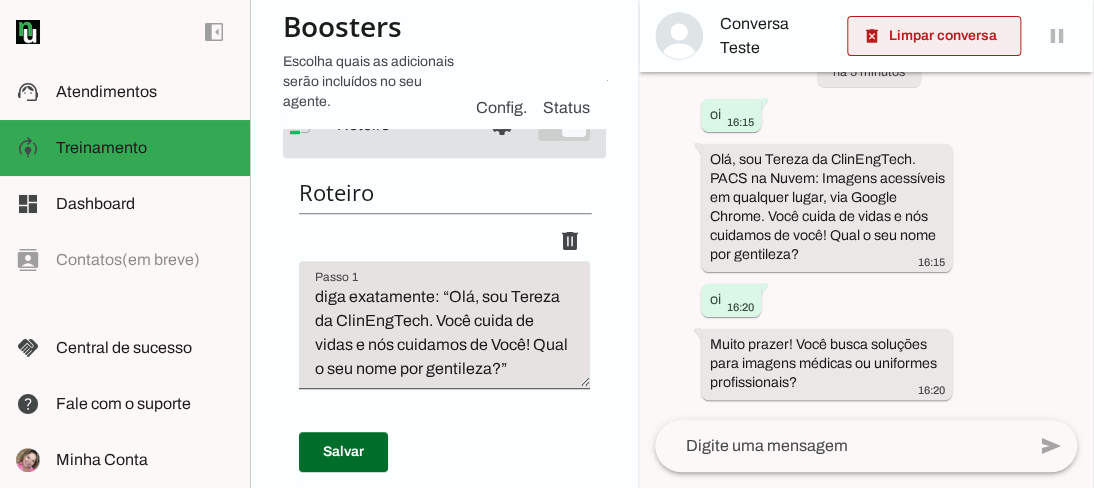 click at bounding box center [934, 36] 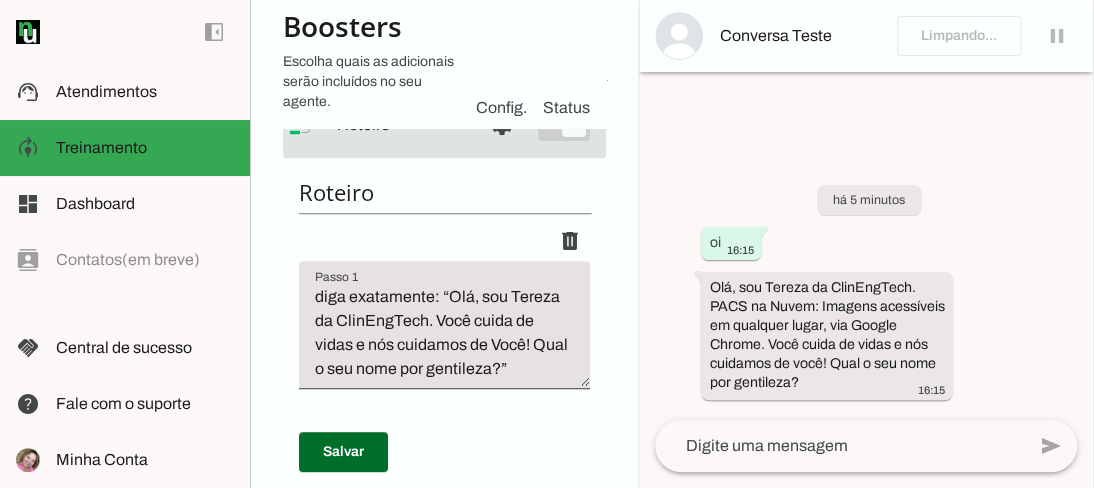 scroll, scrollTop: 0, scrollLeft: 0, axis: both 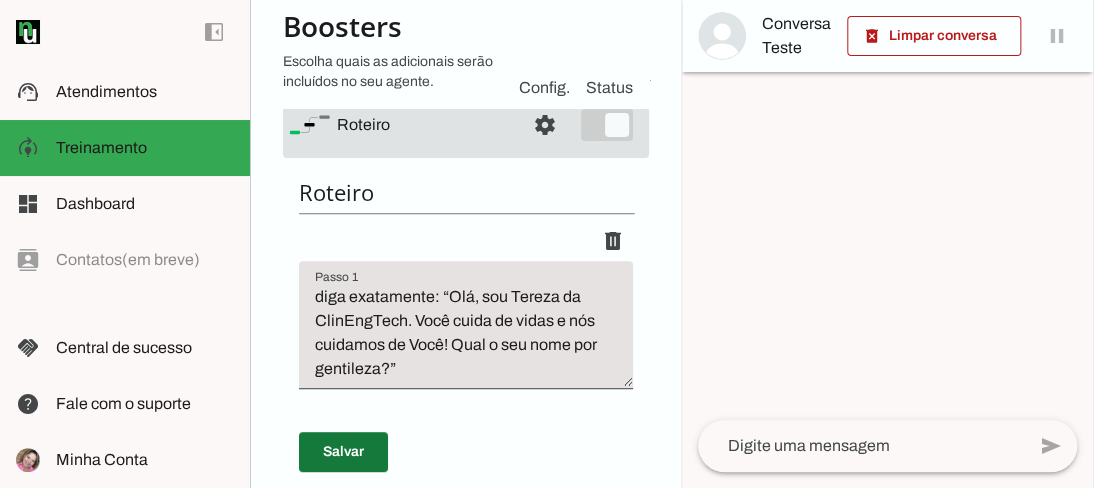click at bounding box center [343, 452] 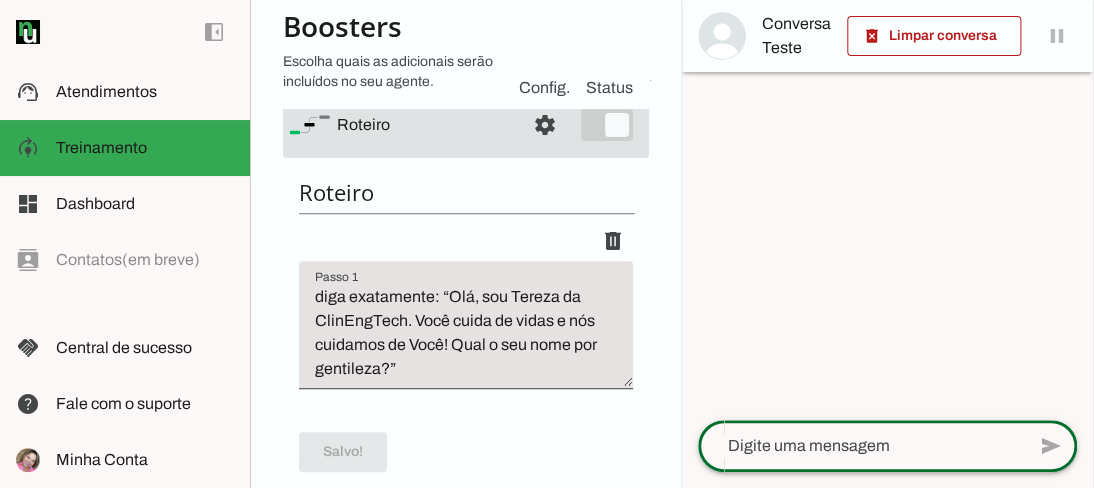click 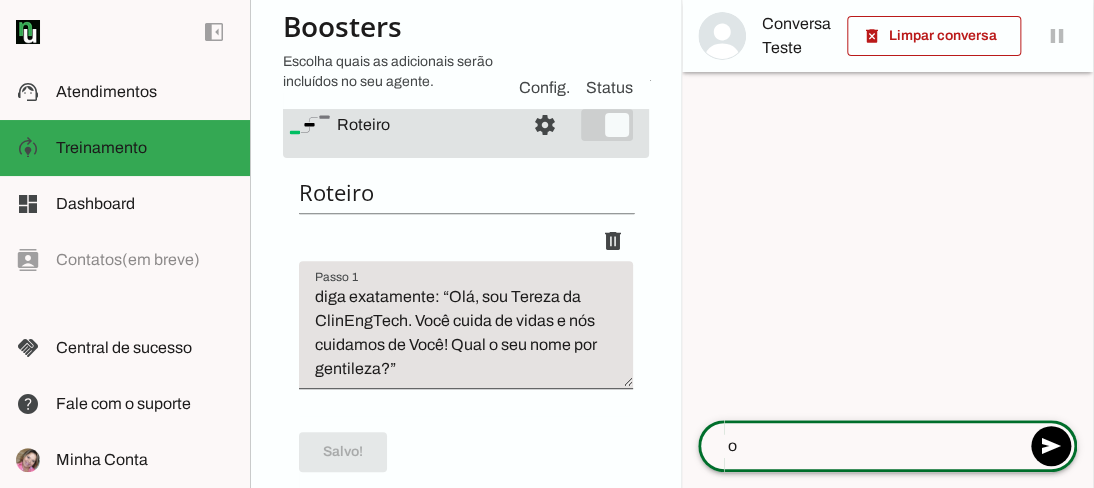 type on "oi" 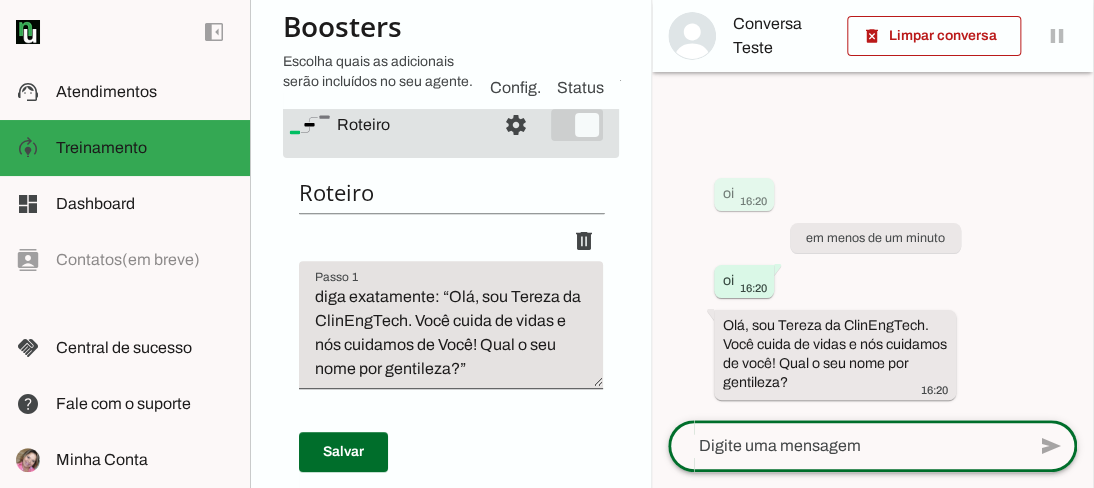 scroll, scrollTop: 200, scrollLeft: 0, axis: vertical 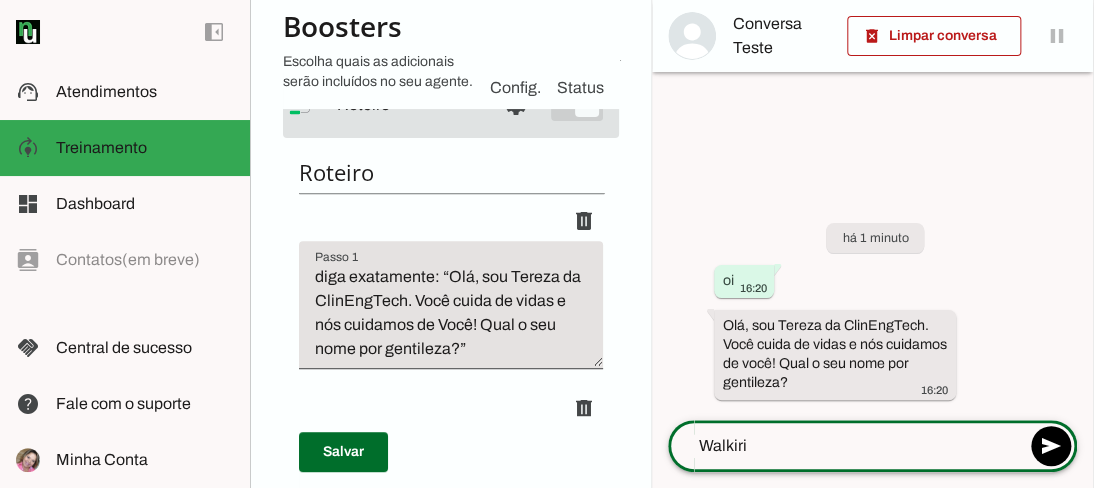 type on "Walkiria" 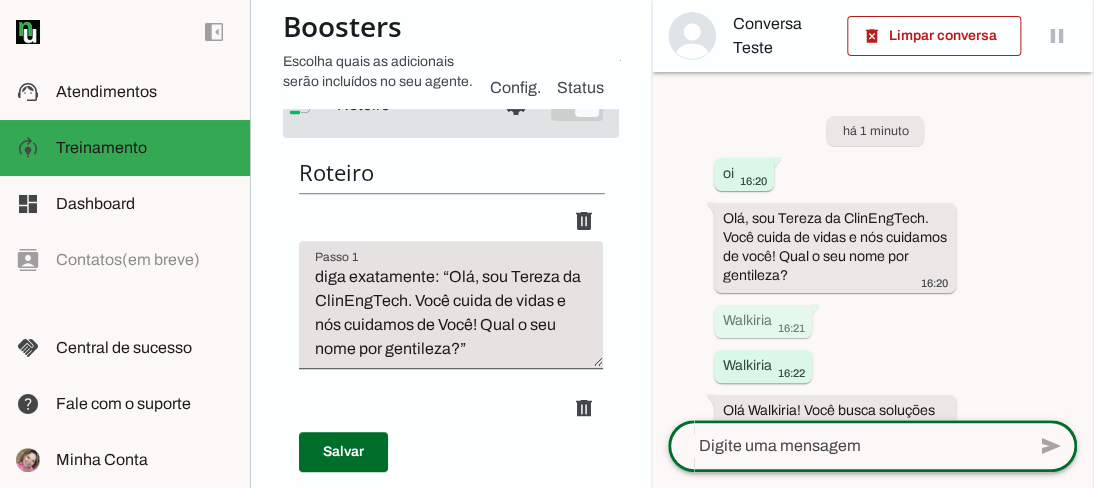 scroll, scrollTop: 200, scrollLeft: 0, axis: vertical 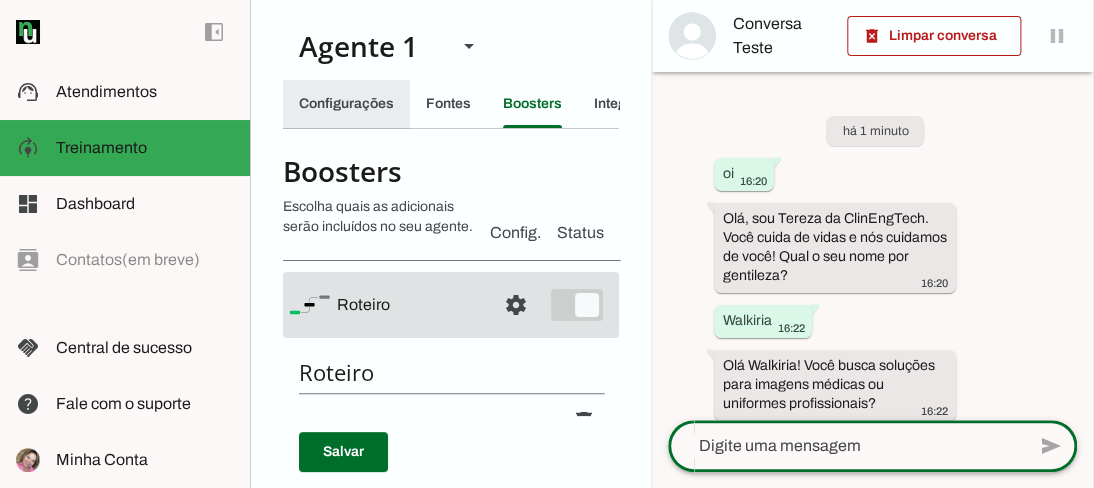 click on "Configurações" 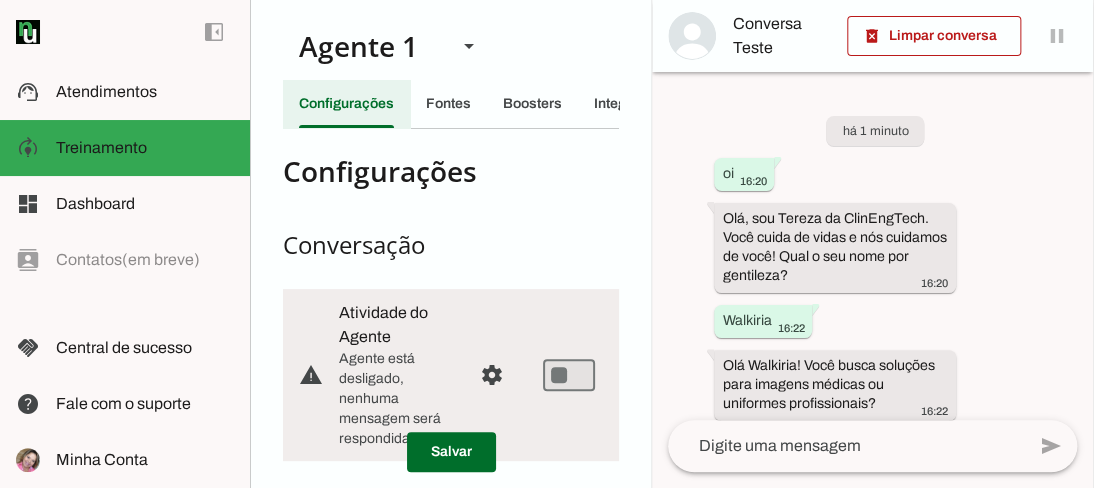 scroll, scrollTop: 631, scrollLeft: 0, axis: vertical 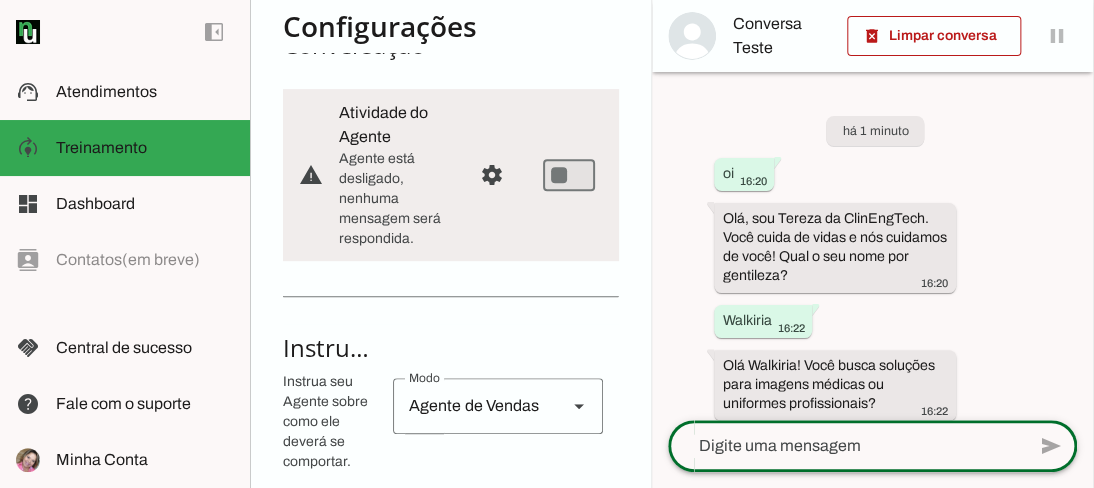 click 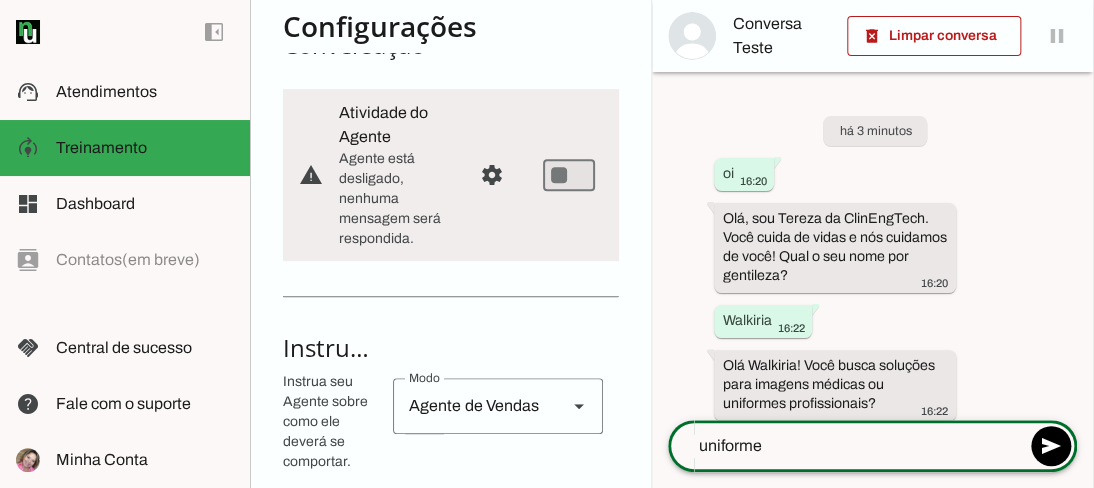 type on "uniformes" 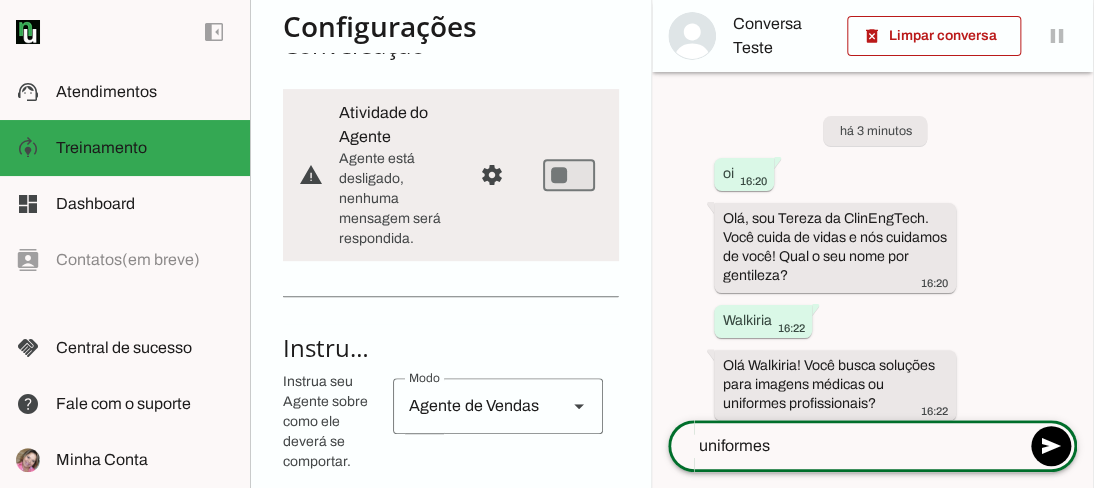 type 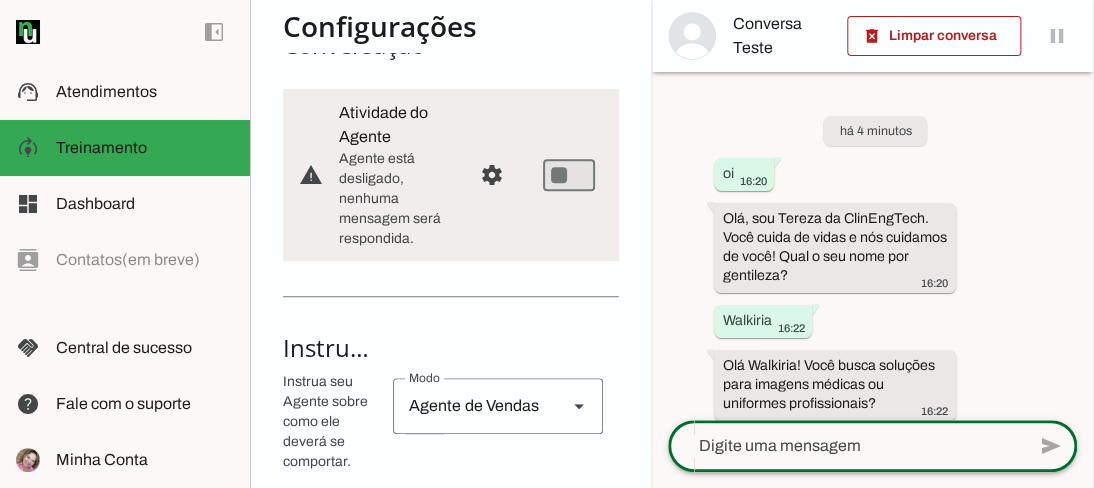 scroll, scrollTop: 655, scrollLeft: 0, axis: vertical 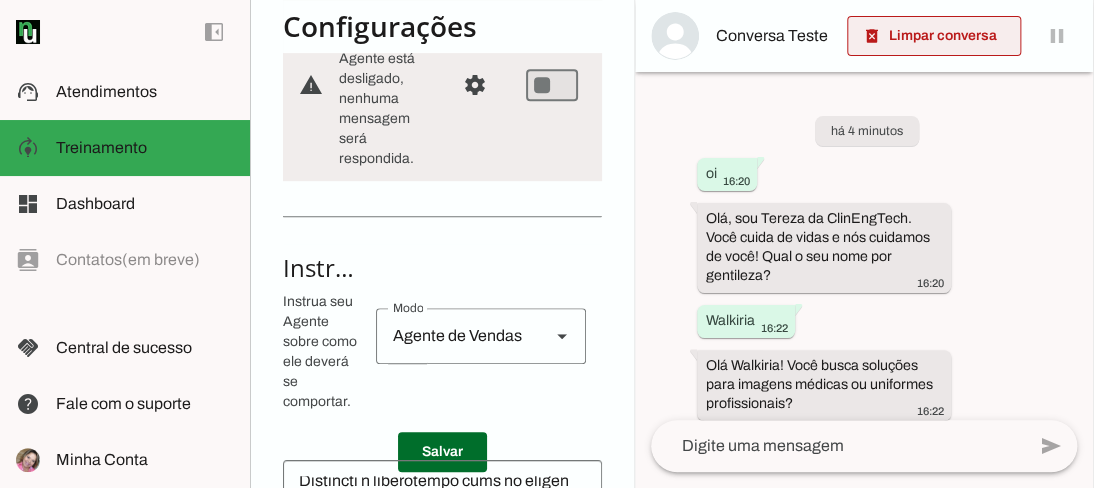 click at bounding box center (934, 36) 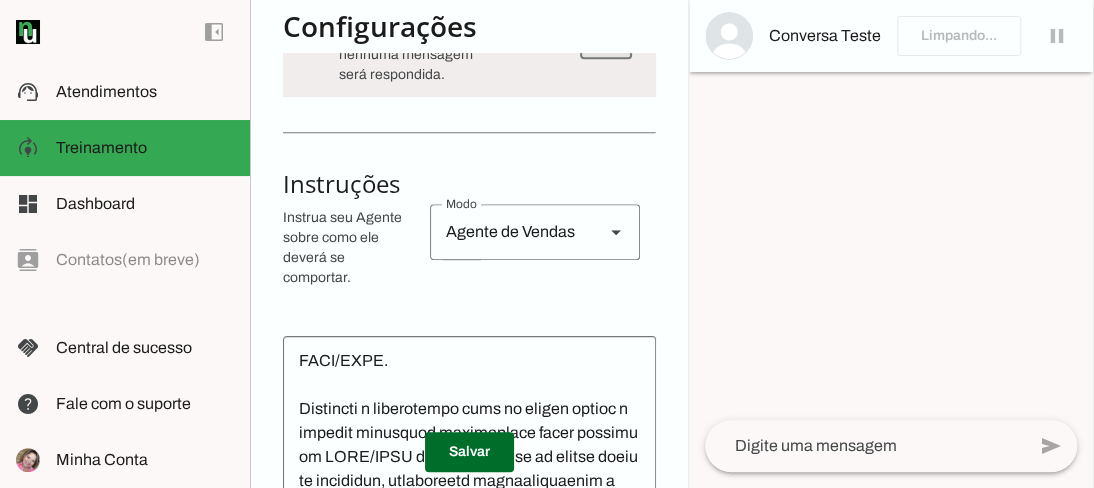 scroll, scrollTop: 583, scrollLeft: 0, axis: vertical 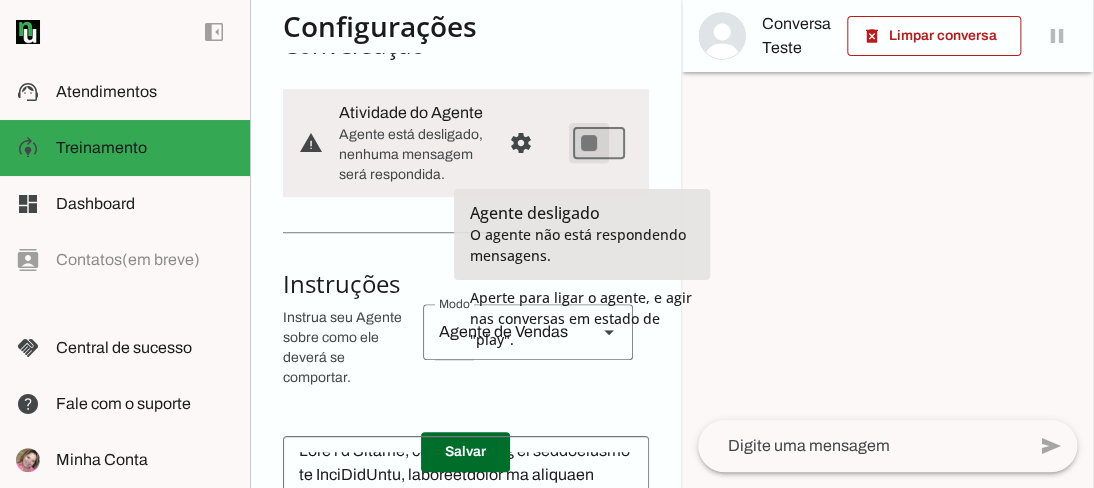 type on "on" 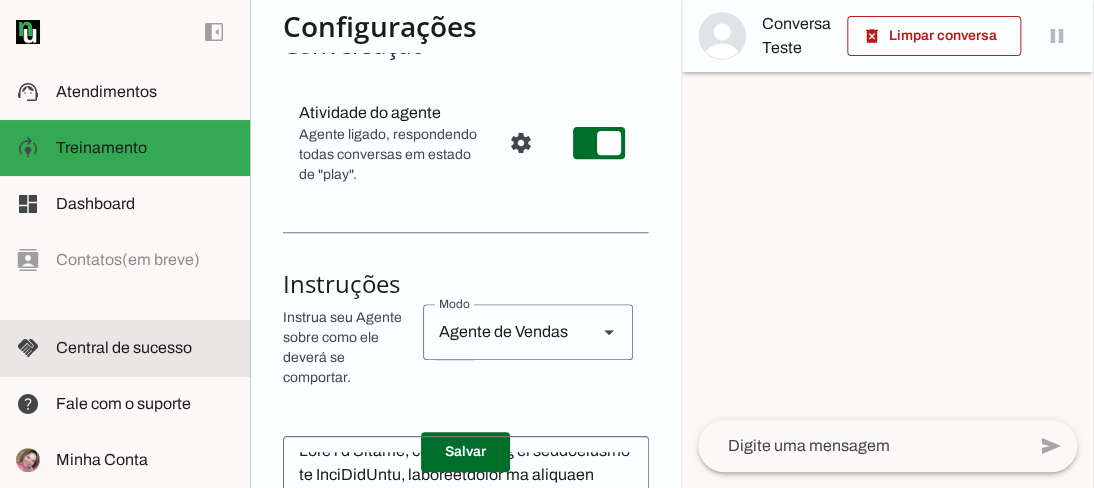 click on "Central de sucesso" 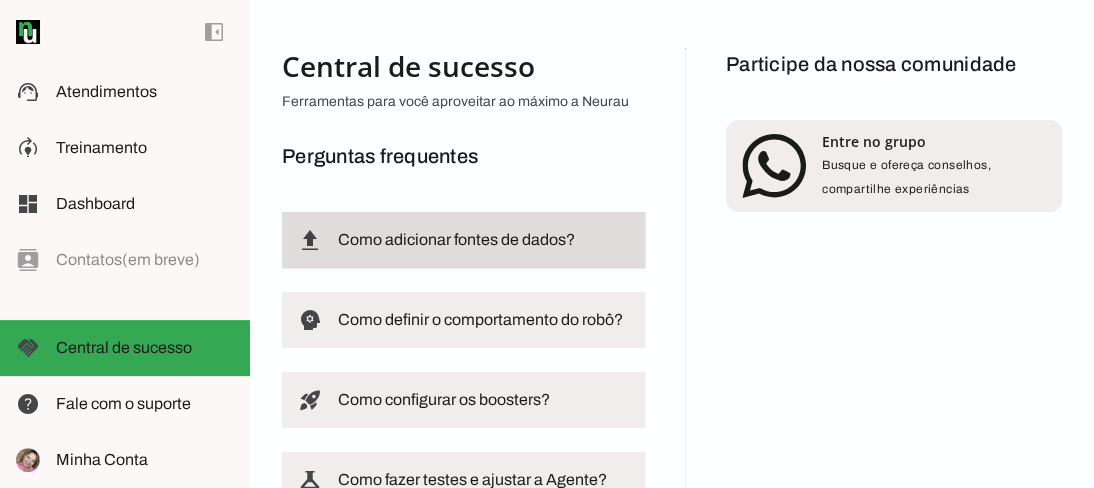 click on "Como adicionar fontes de dados?" at bounding box center [0, 0] 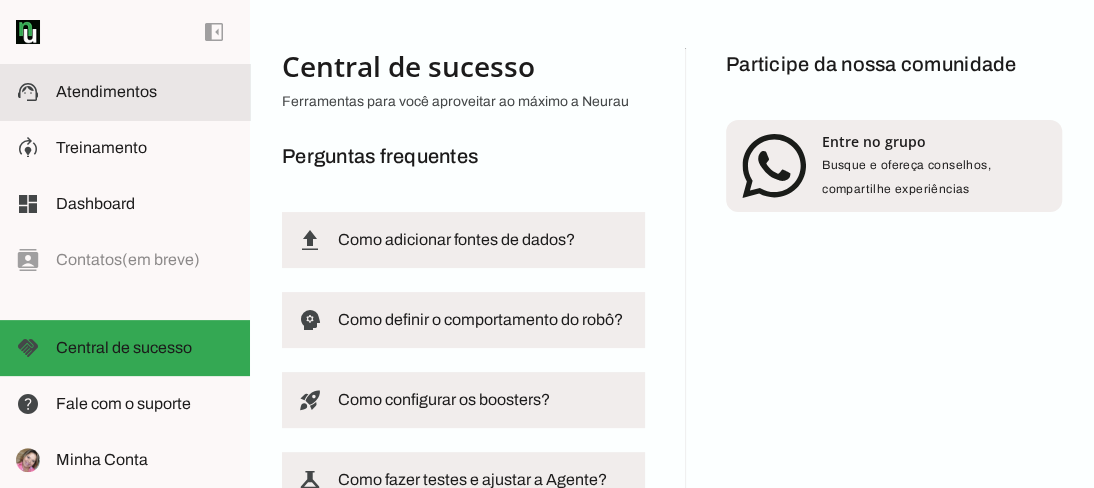 click on "Atendimentos" 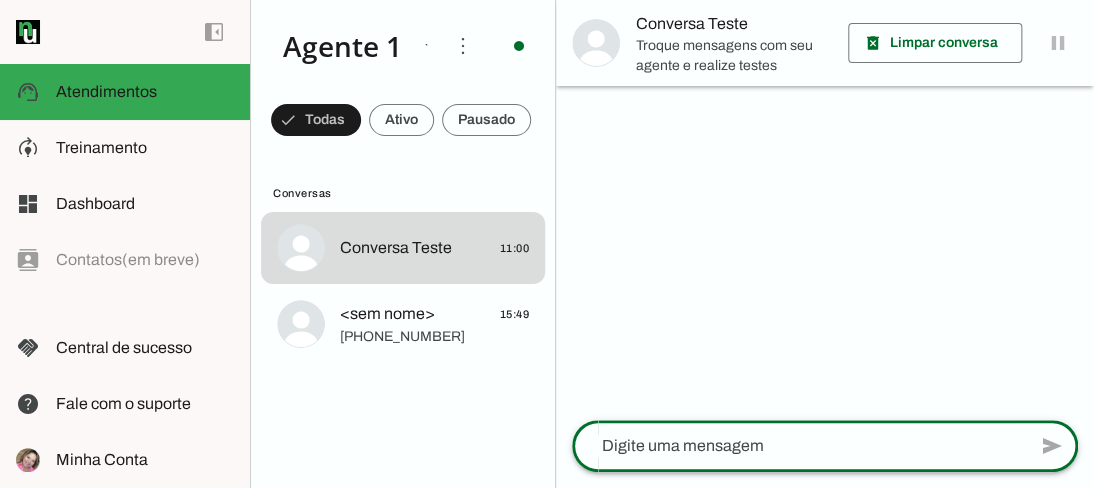 click 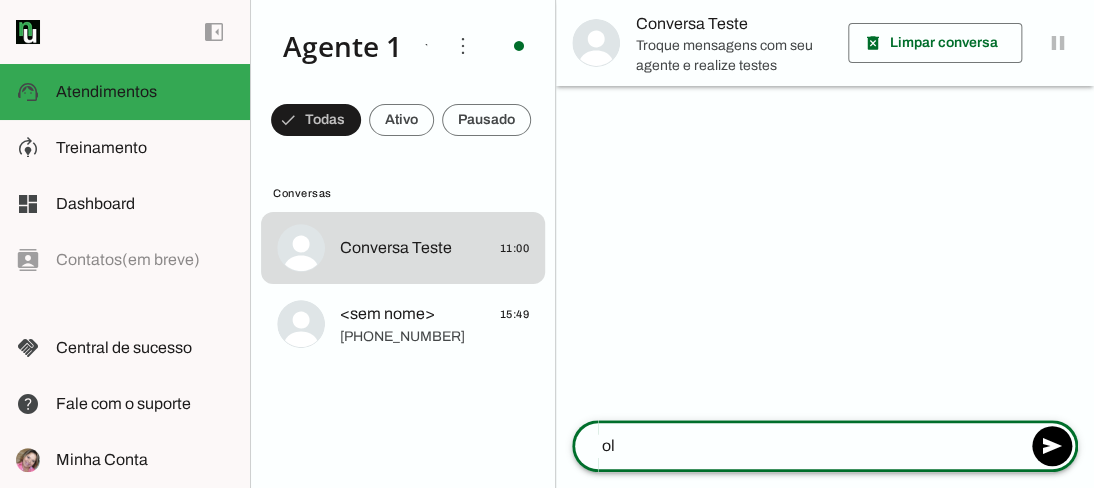 type on "ola" 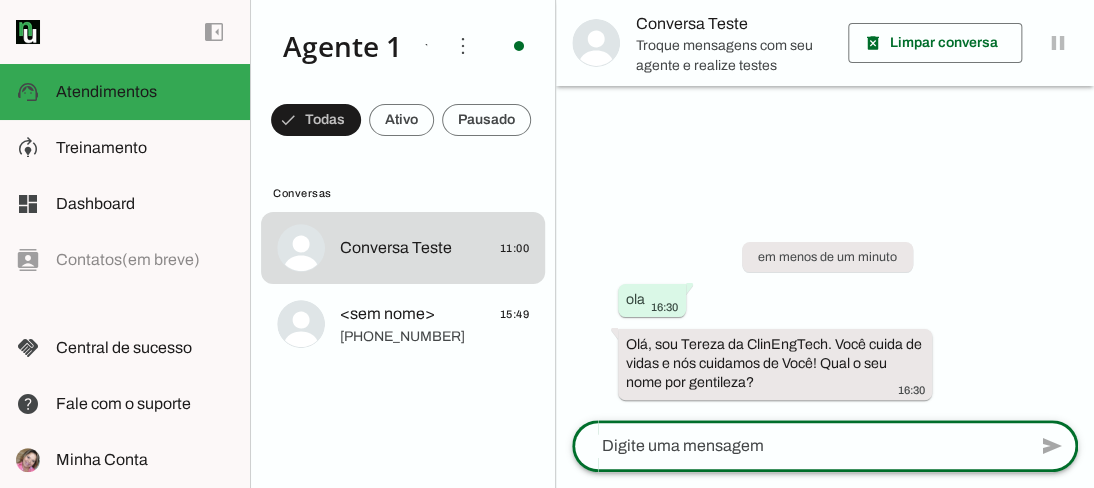 click 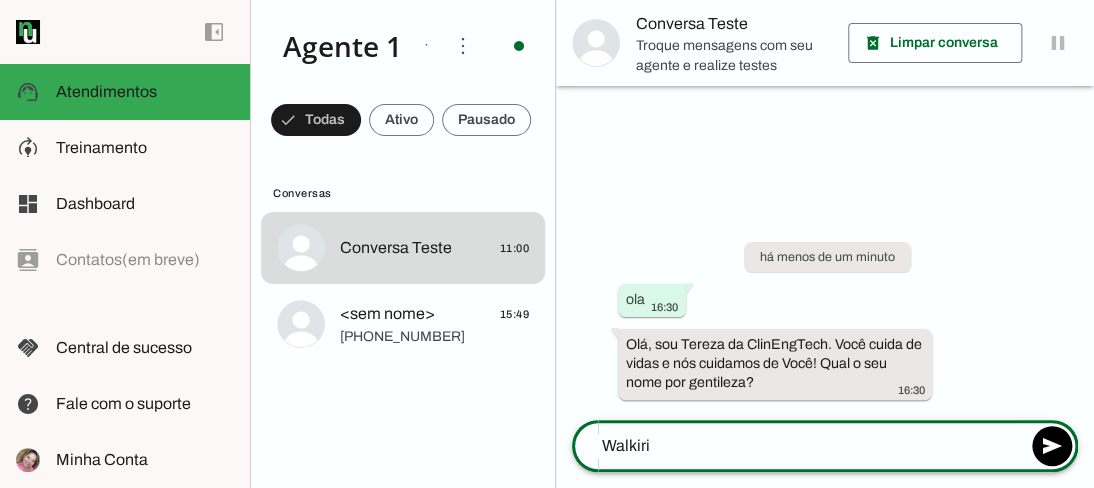 type on "Walkiria" 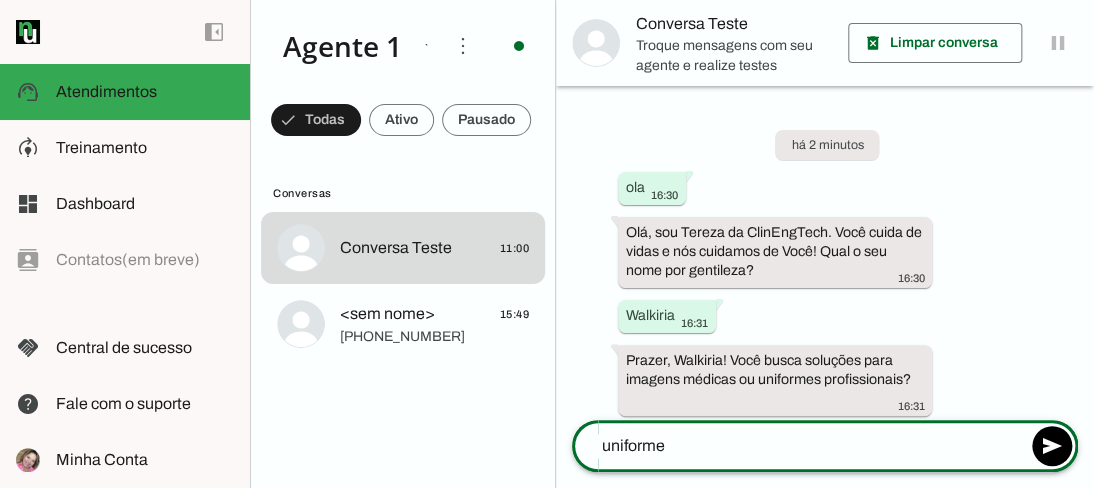 type on "uniformes" 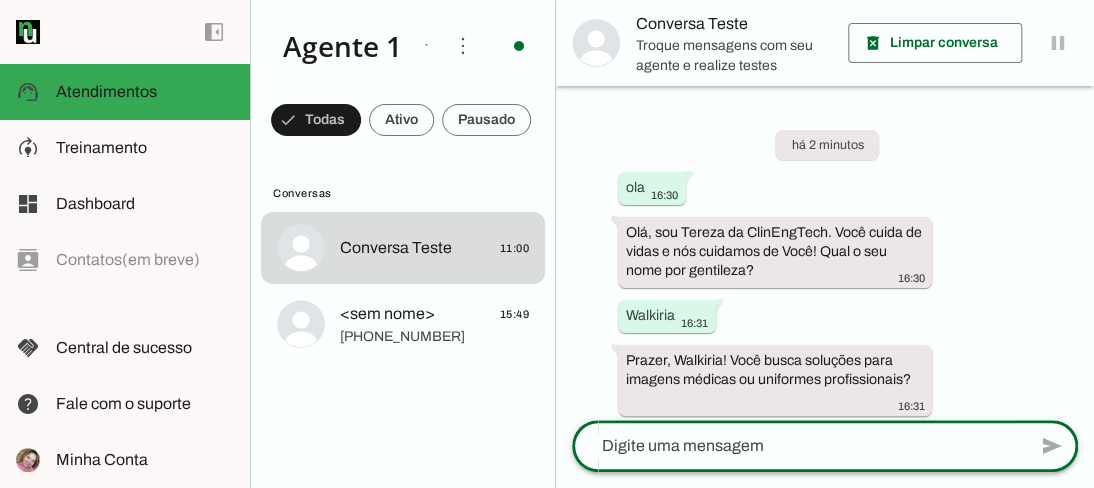 scroll, scrollTop: 181, scrollLeft: 0, axis: vertical 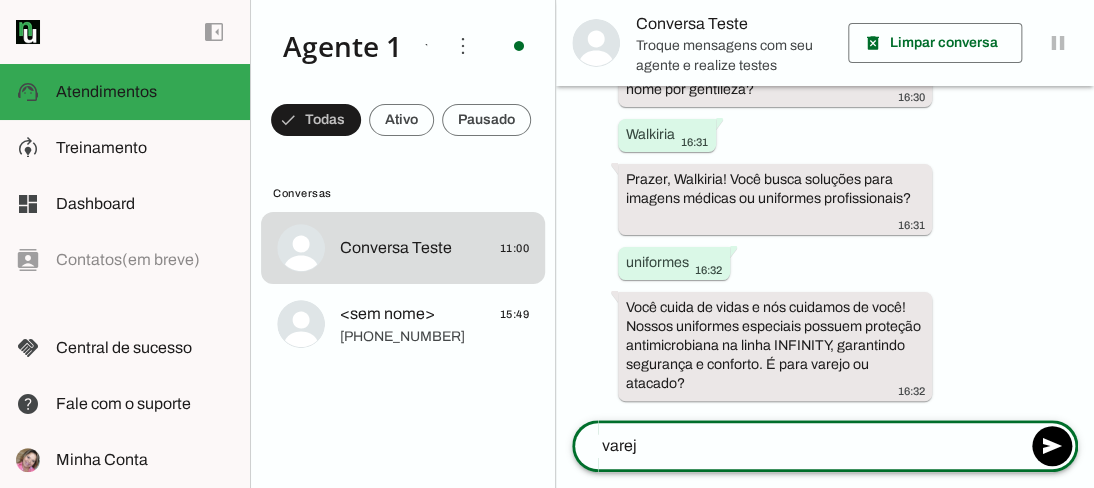 type on "varejo" 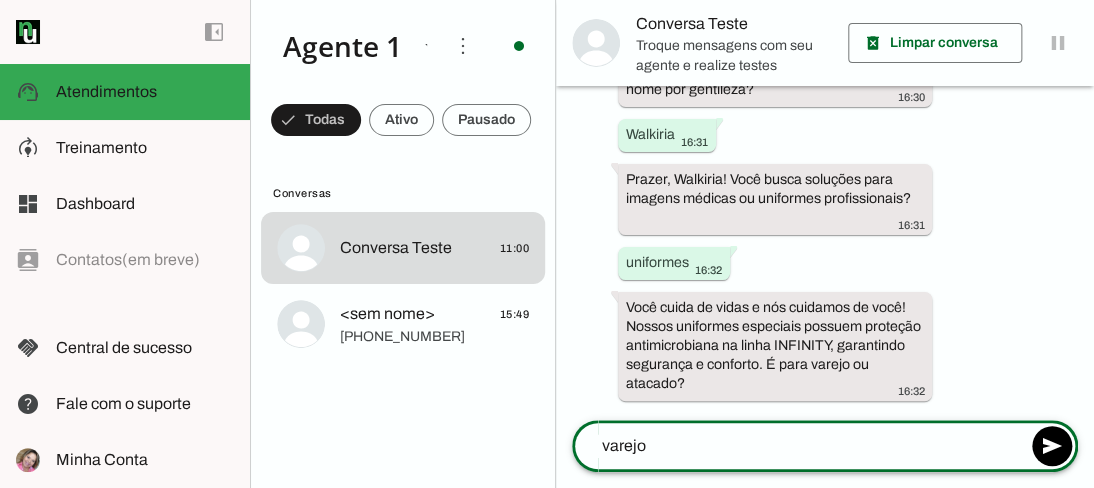 type 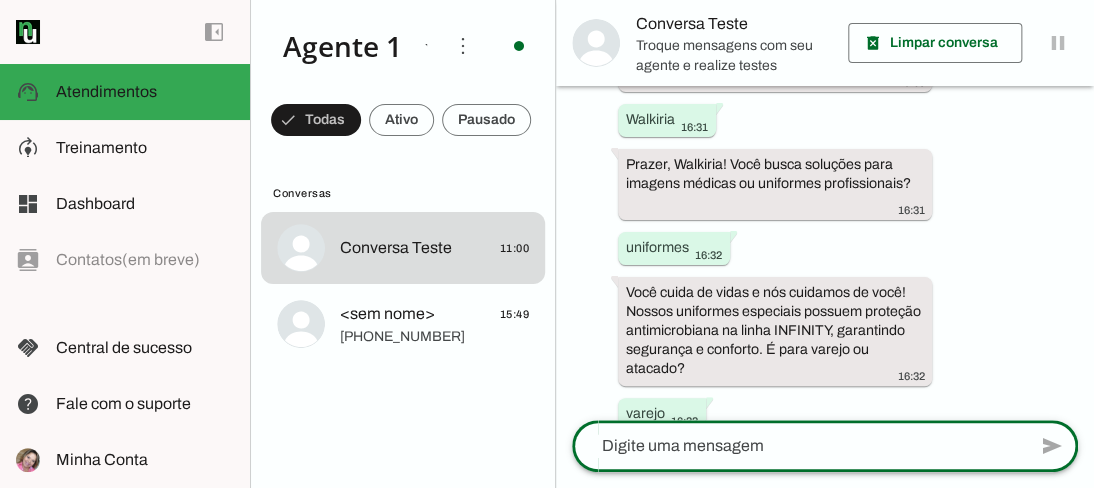 scroll, scrollTop: 290, scrollLeft: 0, axis: vertical 